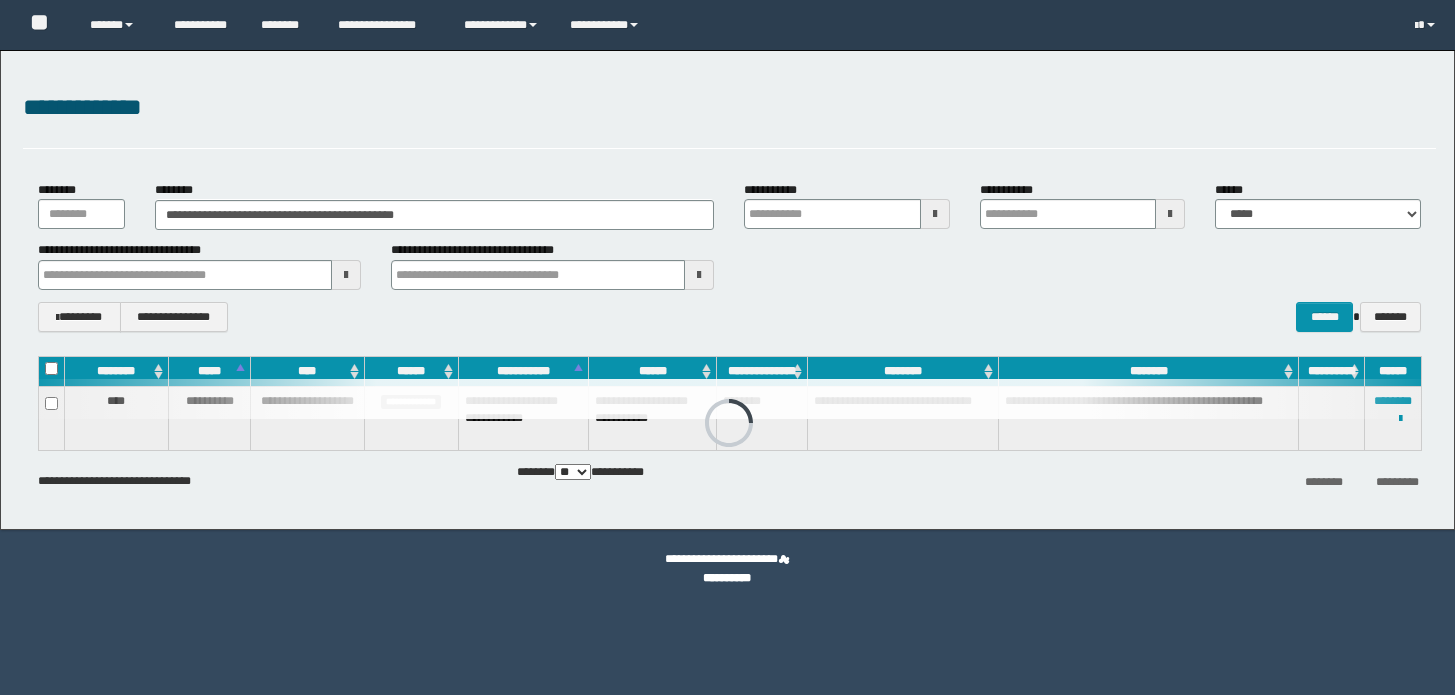 scroll, scrollTop: 0, scrollLeft: 0, axis: both 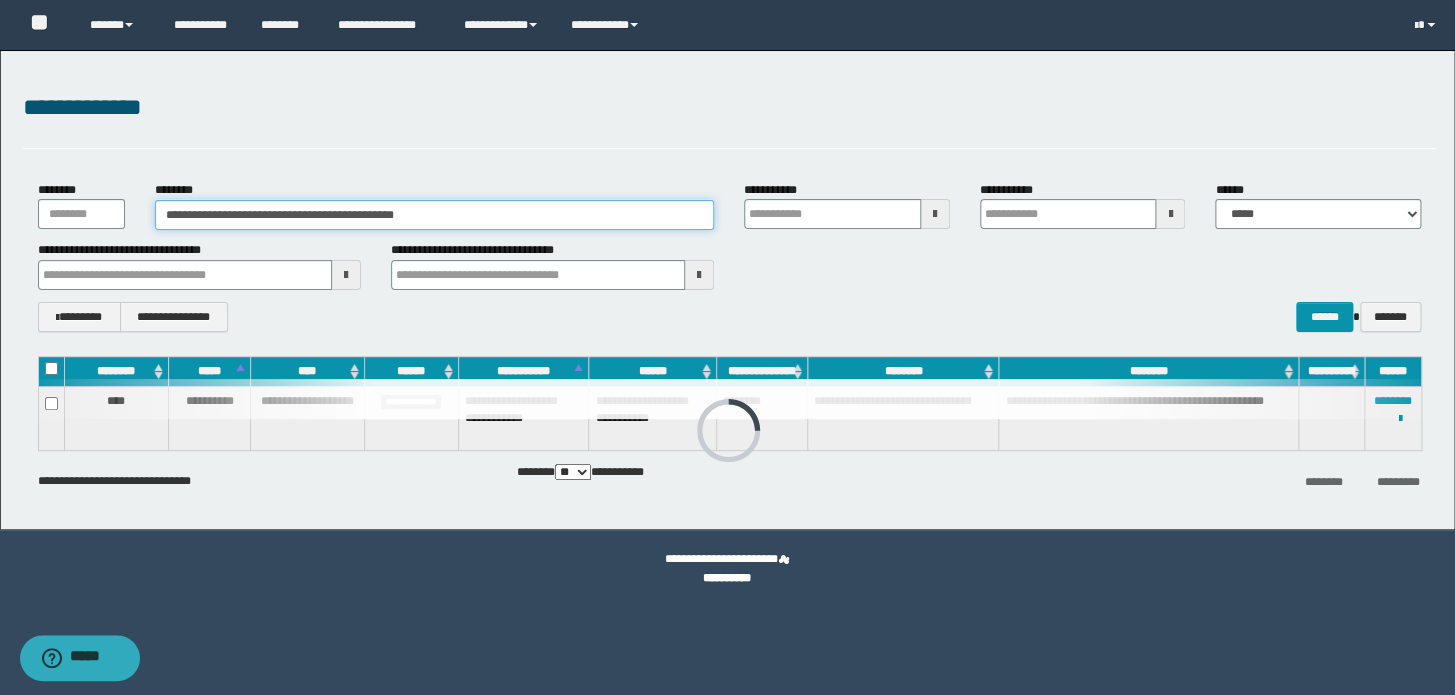 click on "**********" at bounding box center (434, 215) 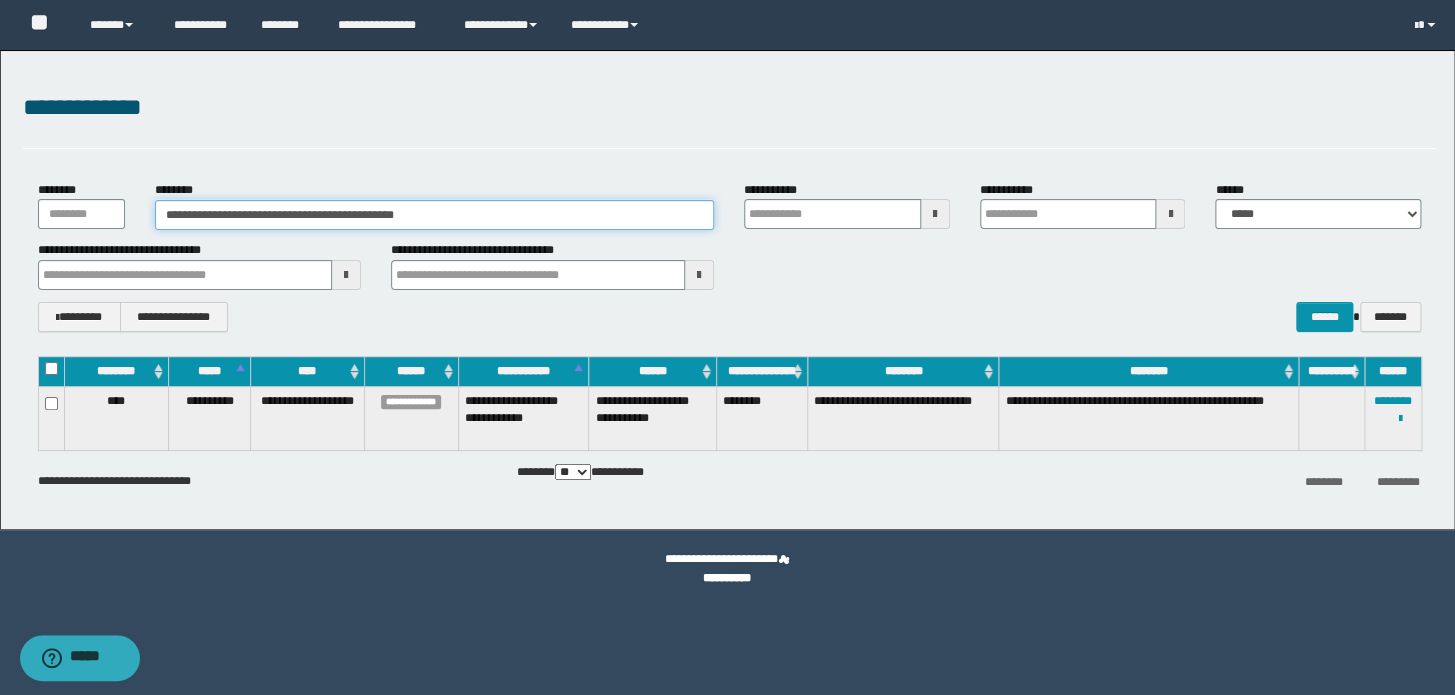 drag, startPoint x: 508, startPoint y: 211, endPoint x: 0, endPoint y: 199, distance: 508.14172 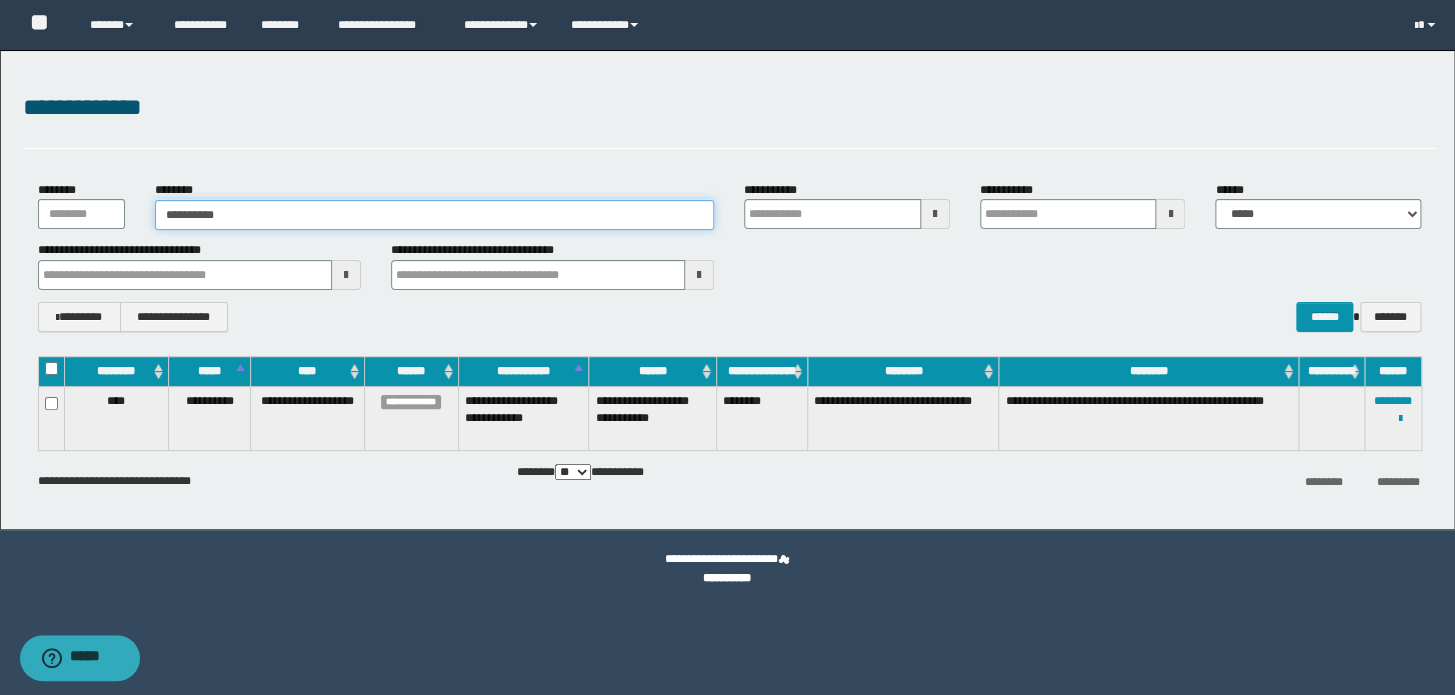 type on "**********" 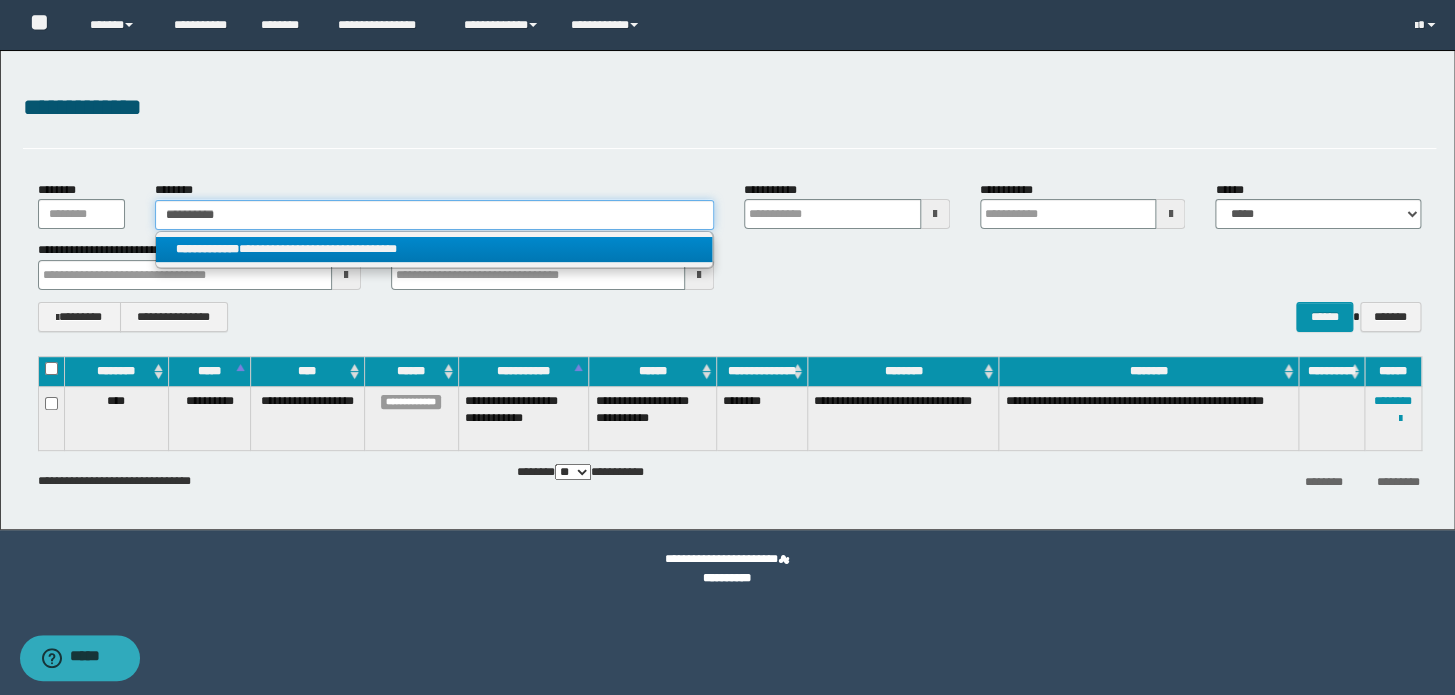 type on "**********" 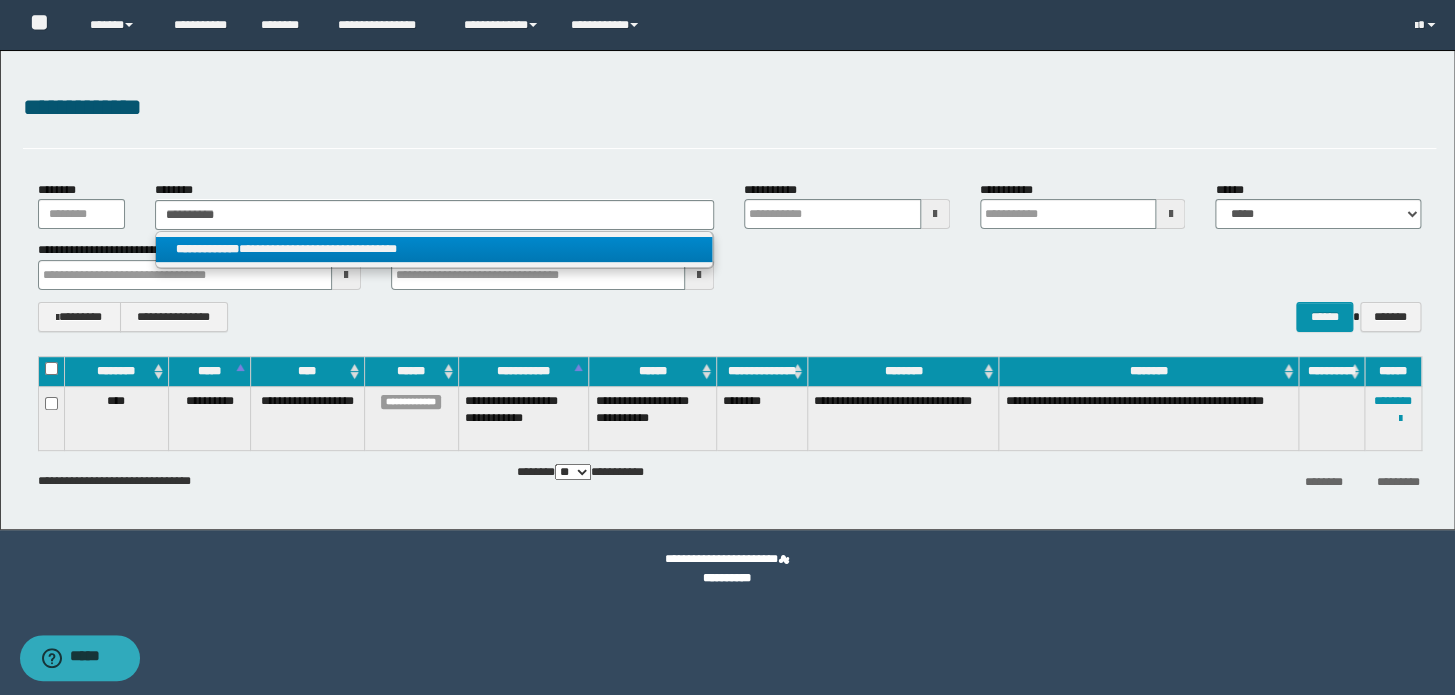 click on "**********" at bounding box center (434, 249) 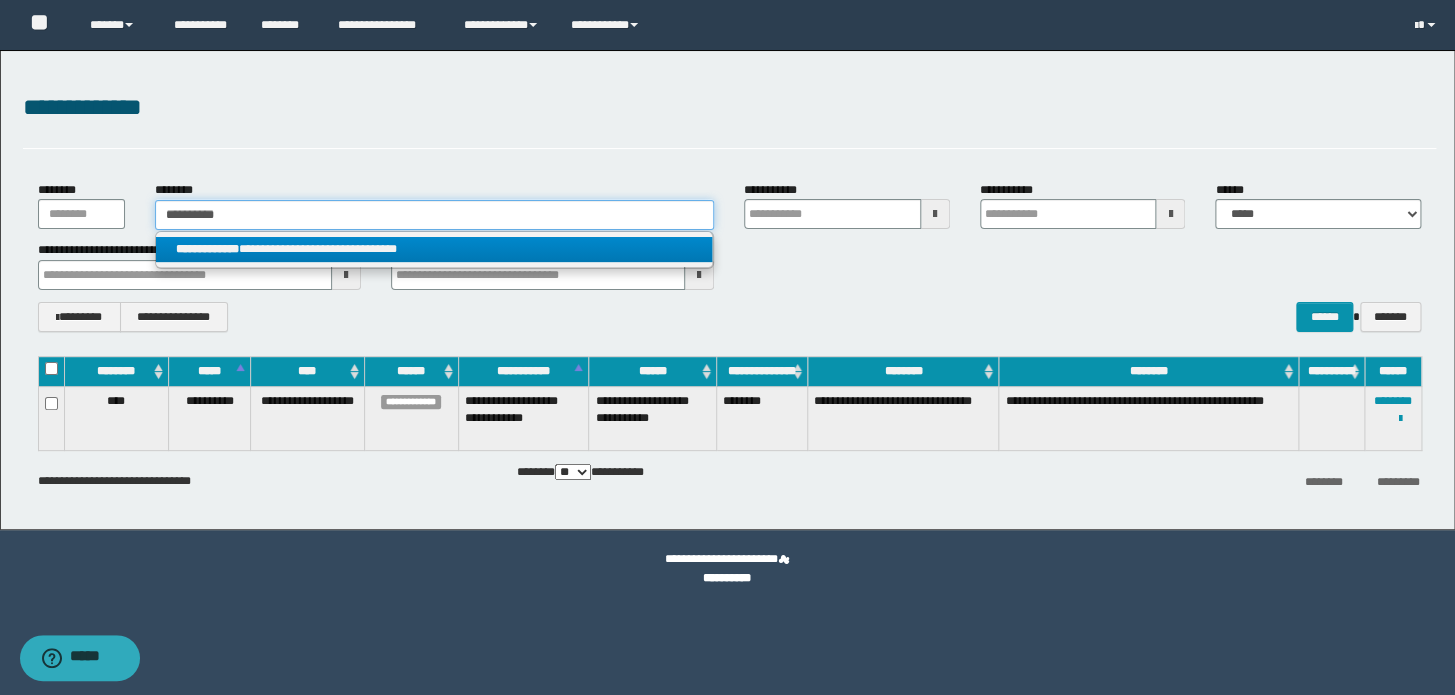 type 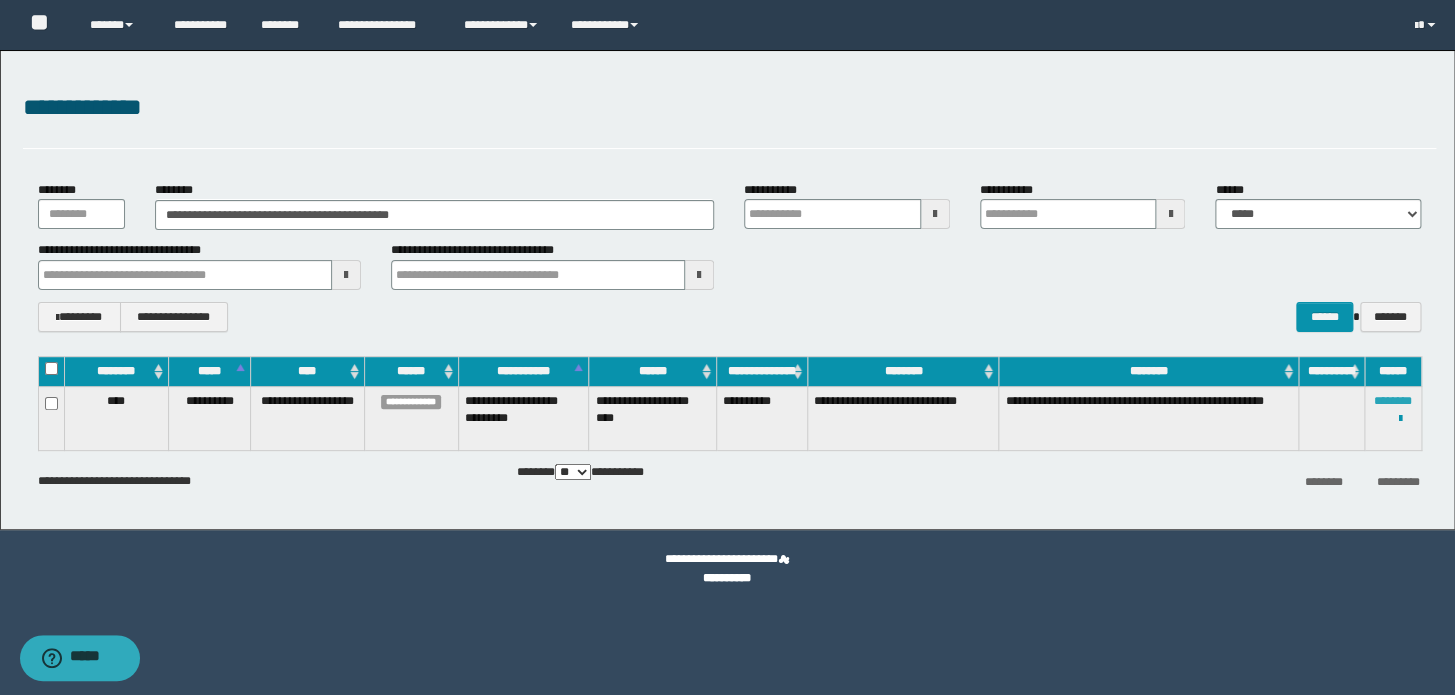 click on "********" at bounding box center (1393, 401) 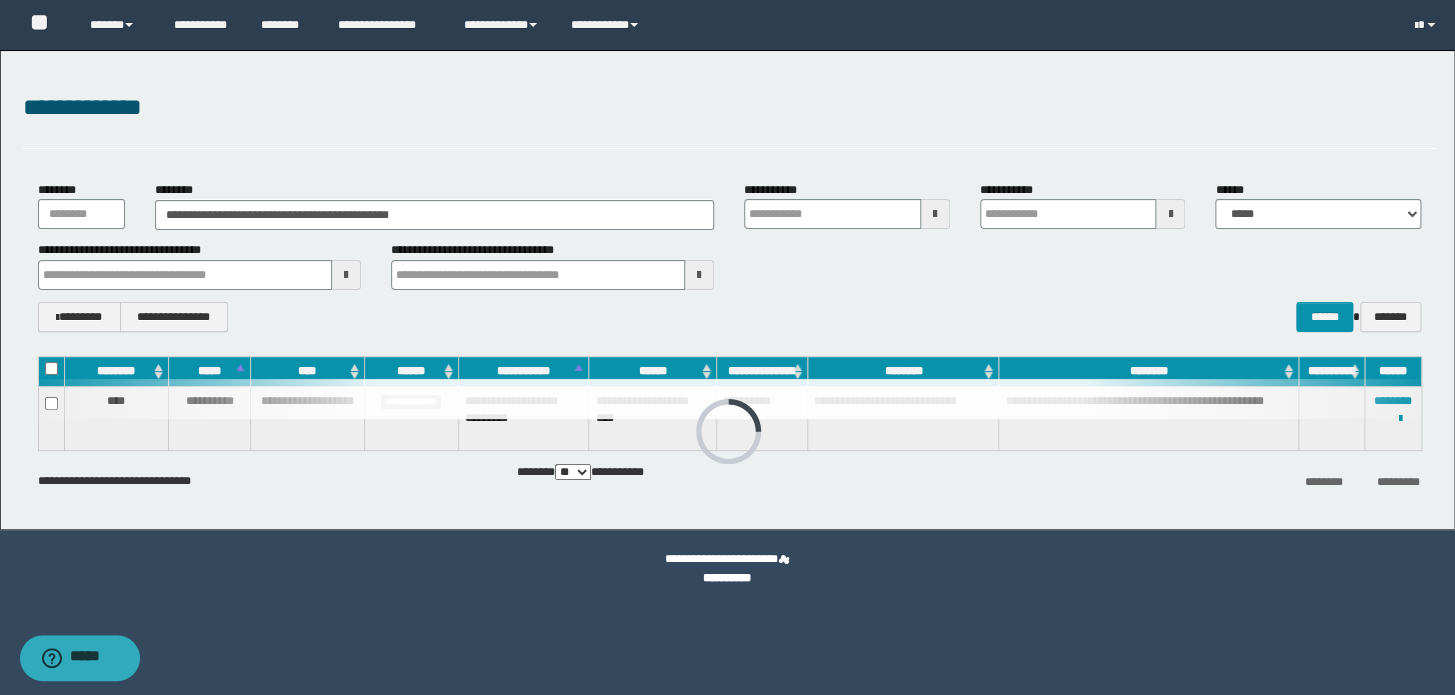 click on "**********" at bounding box center (729, 256) 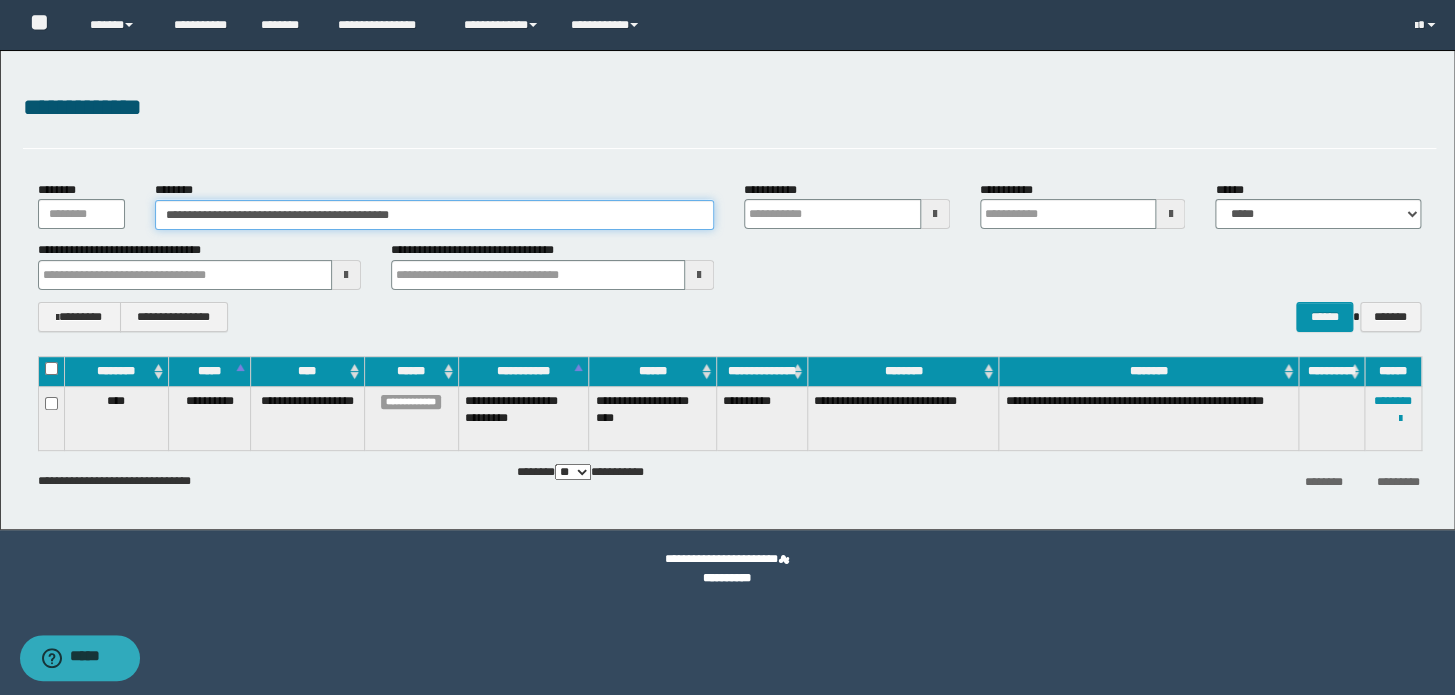 click on "**********" at bounding box center [434, 215] 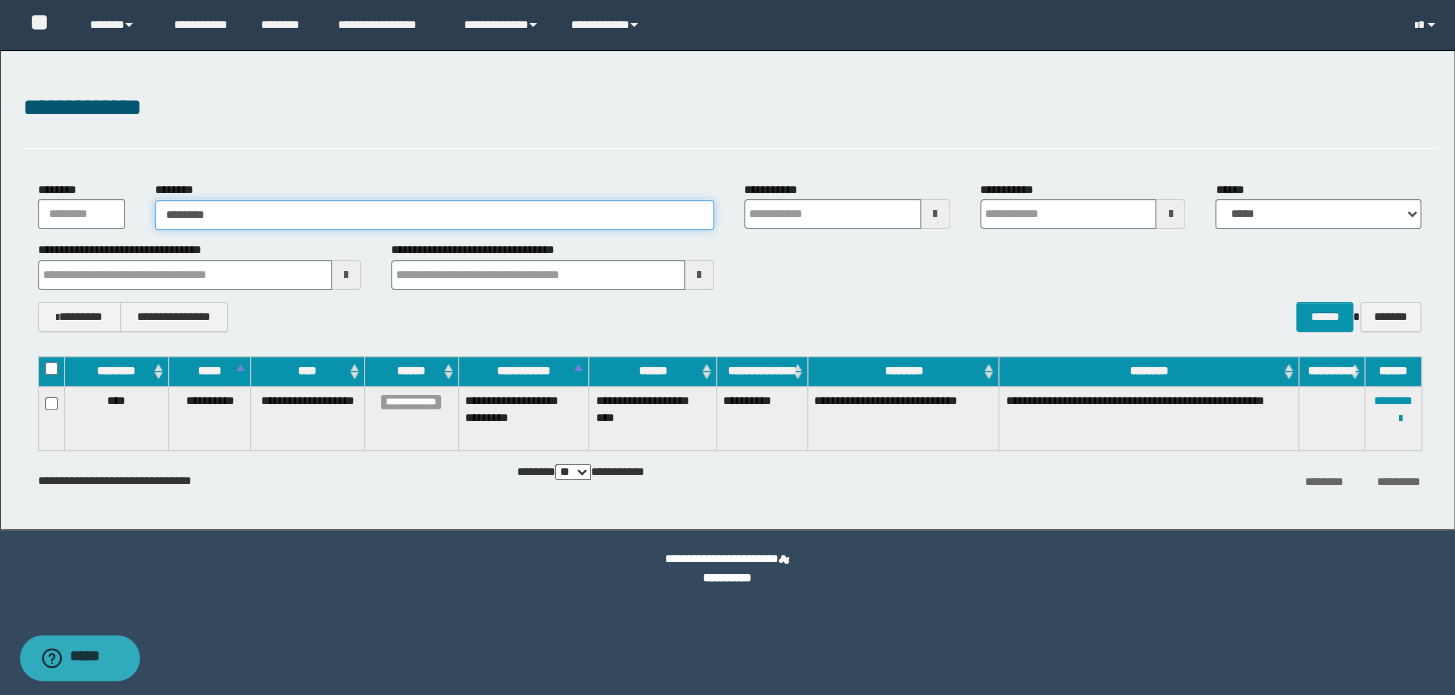 type on "********" 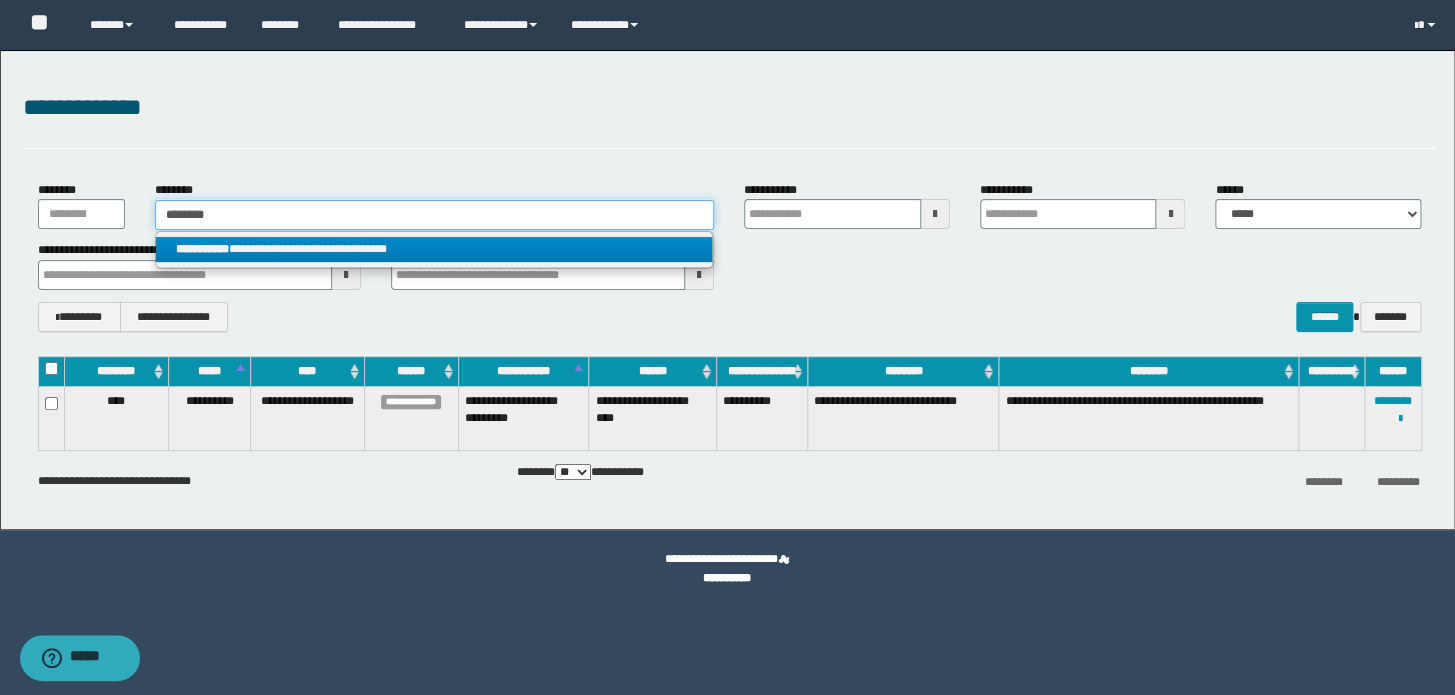 type on "********" 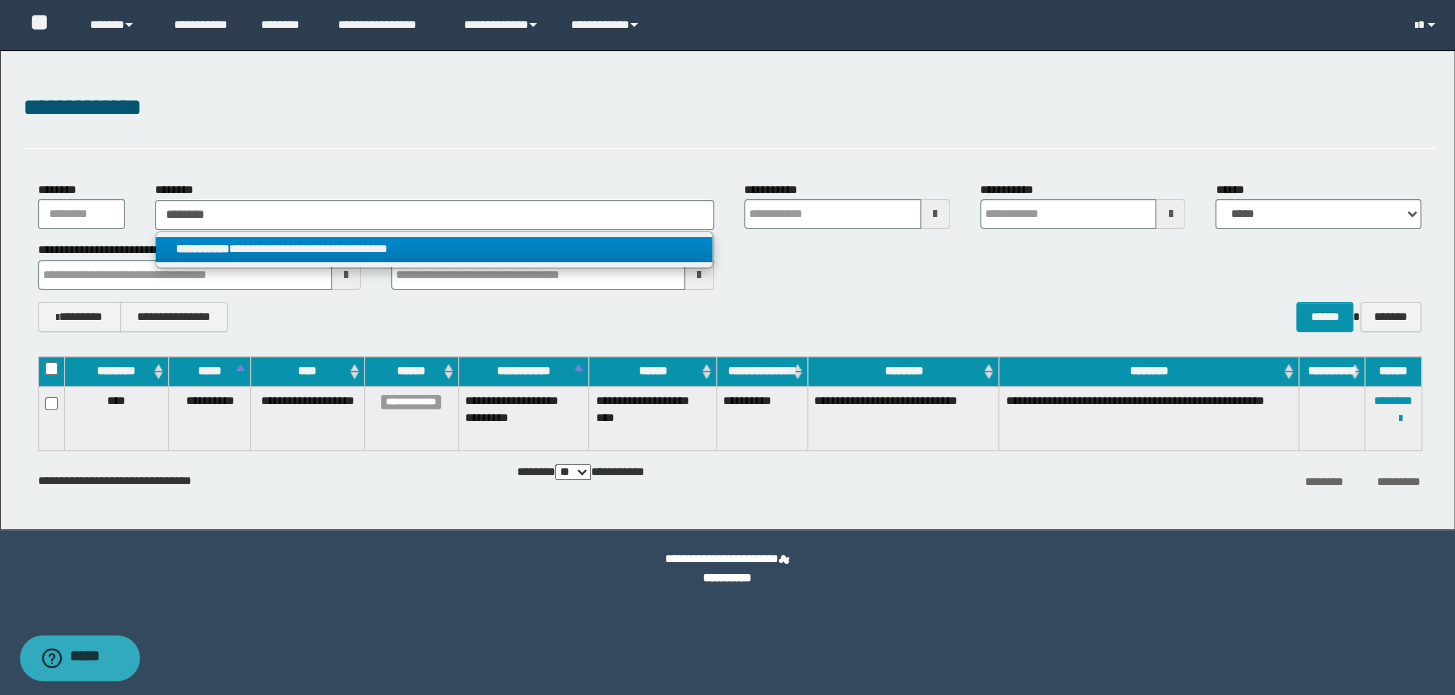 click on "**********" at bounding box center (434, 249) 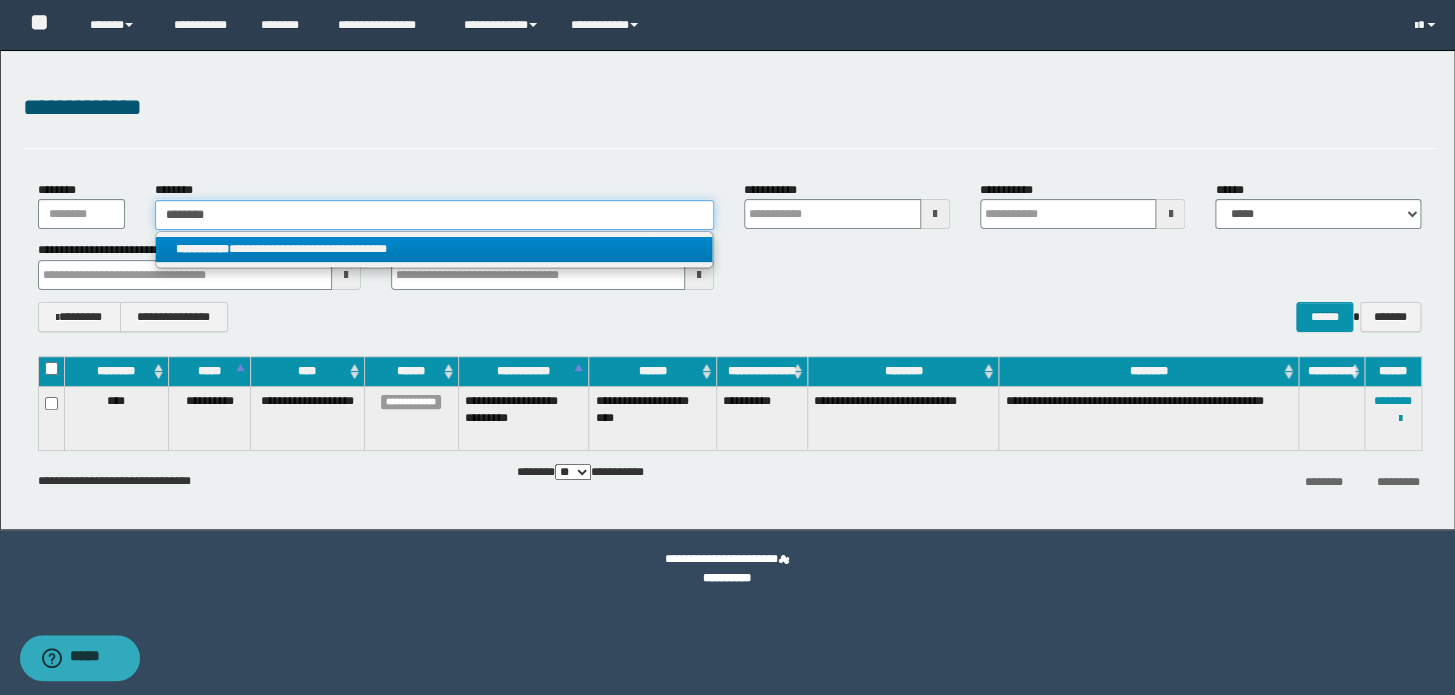 type 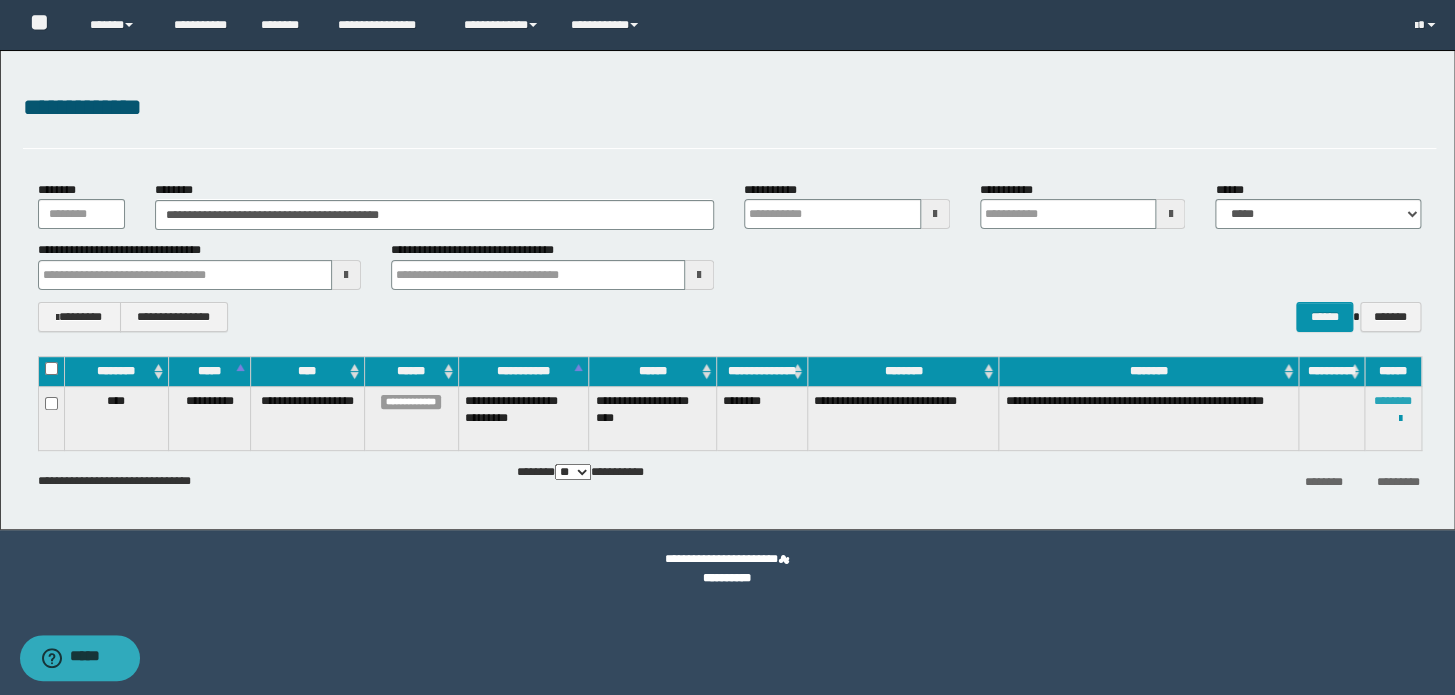 click on "********" at bounding box center (1393, 401) 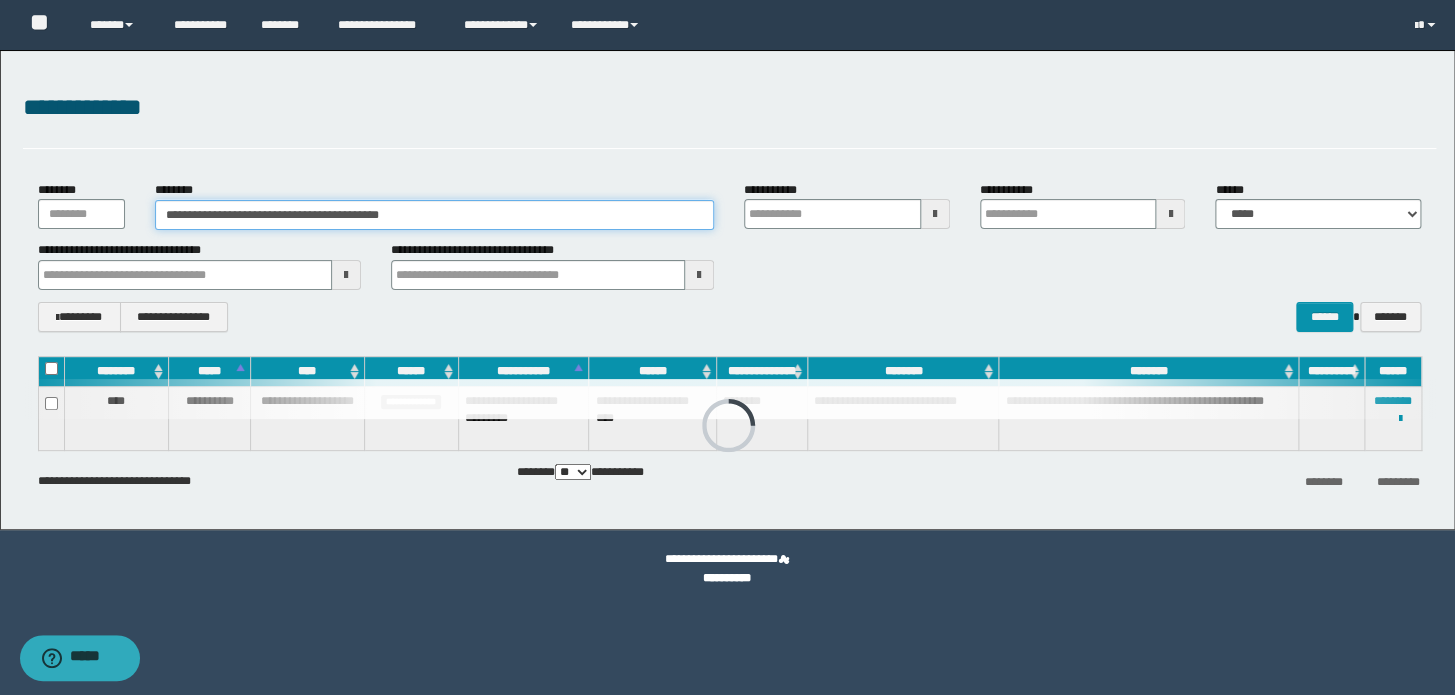 click on "**********" at bounding box center [434, 215] 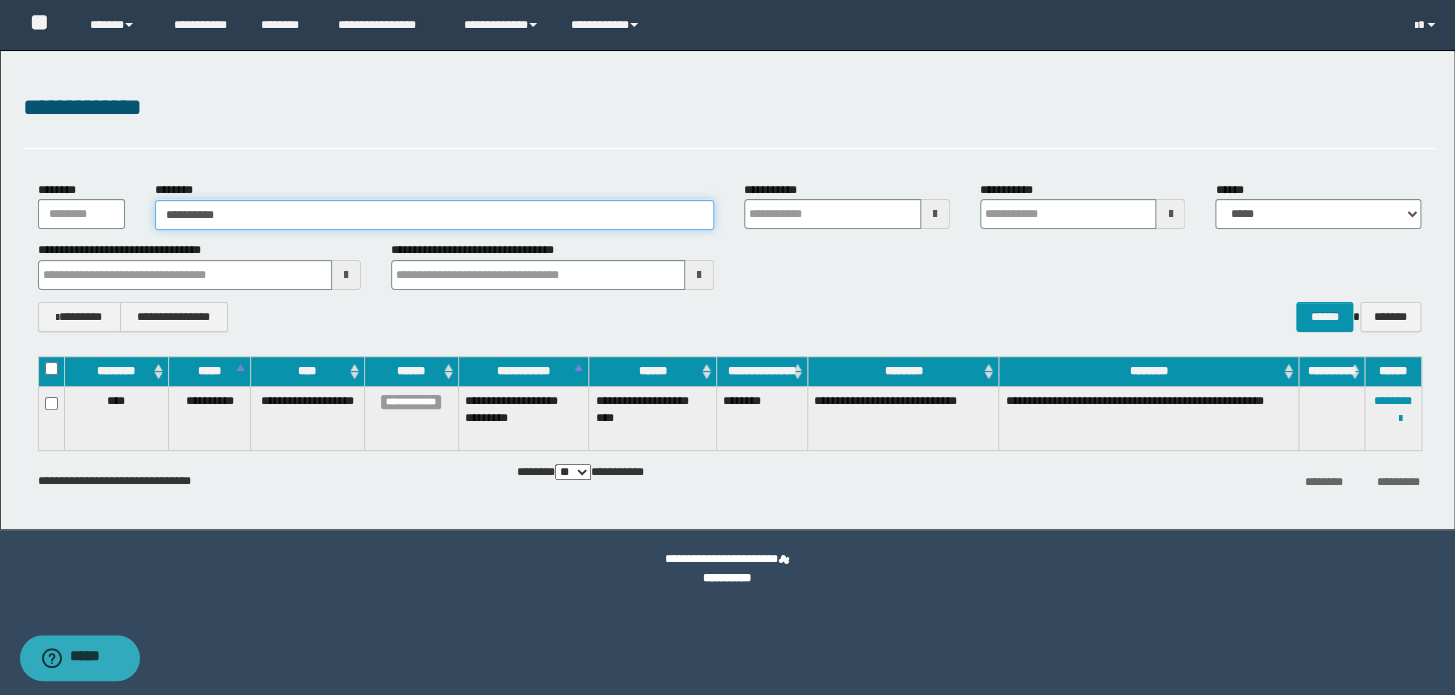 type on "**********" 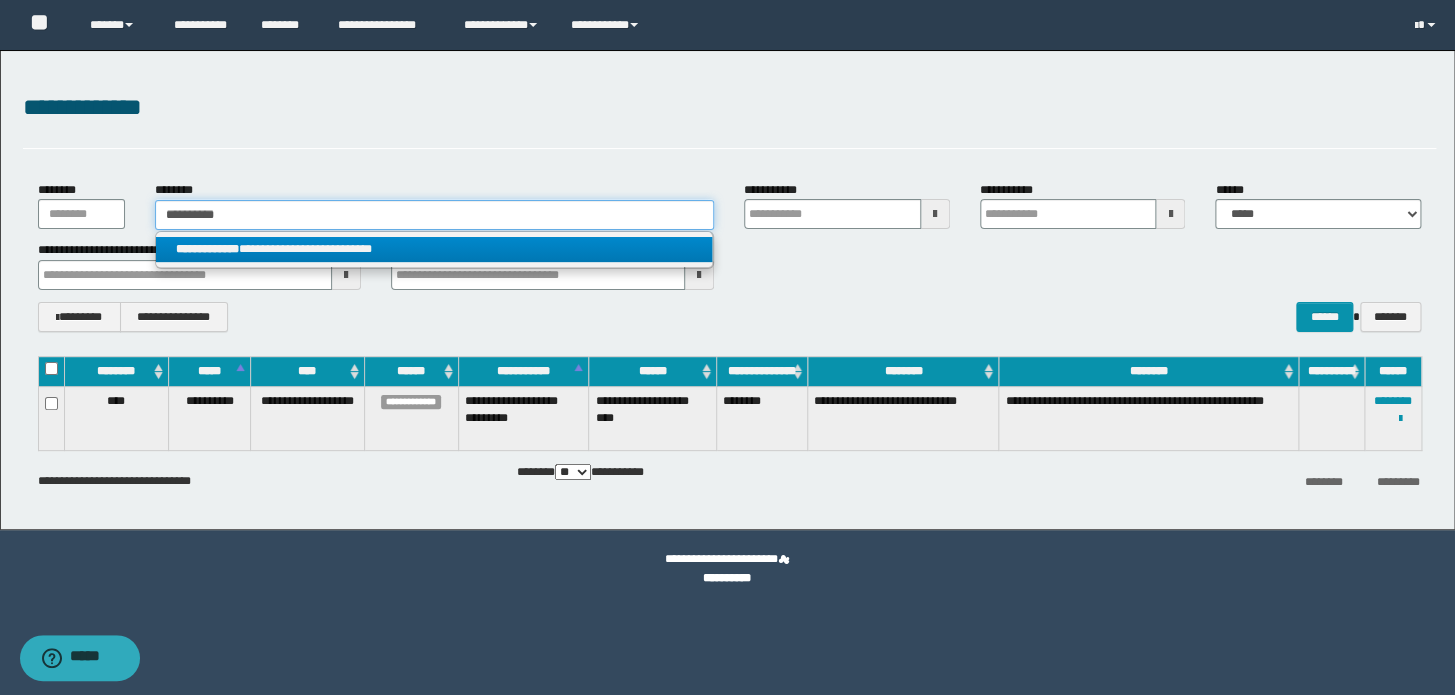 type on "**********" 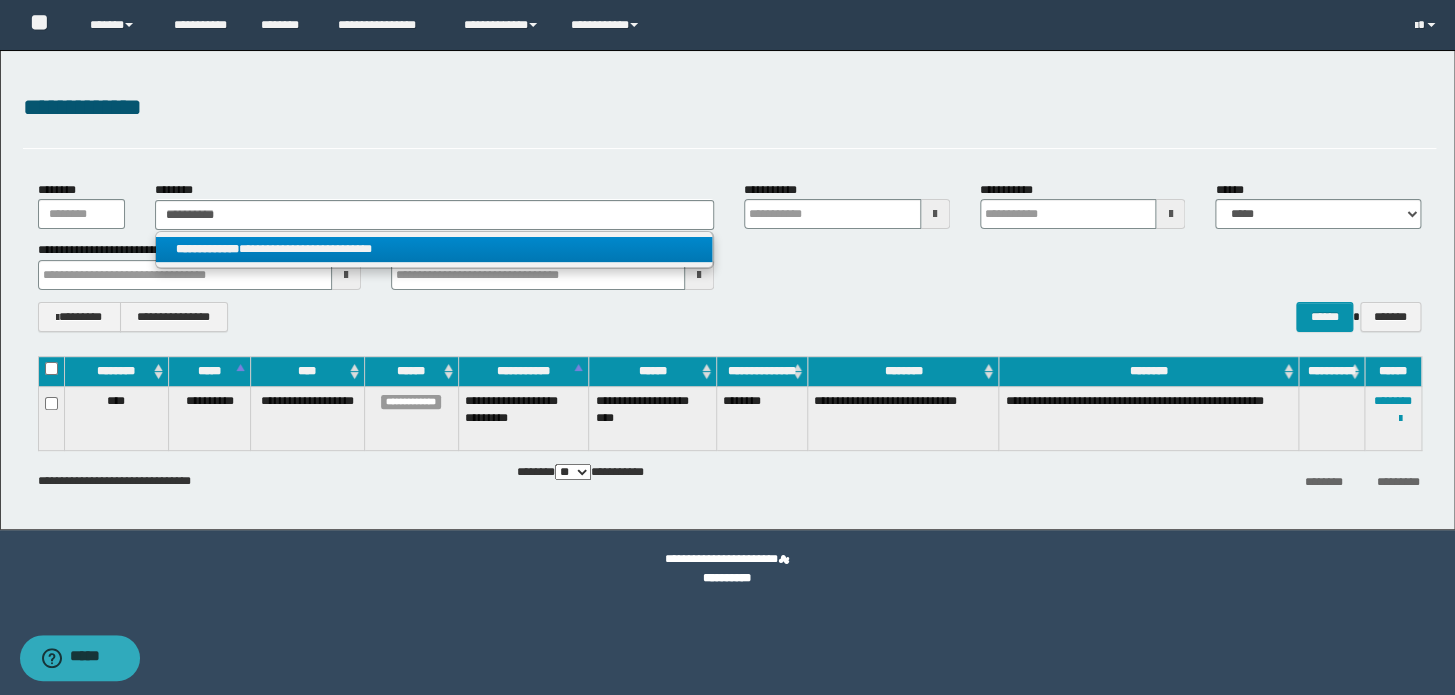 click on "**********" at bounding box center [434, 249] 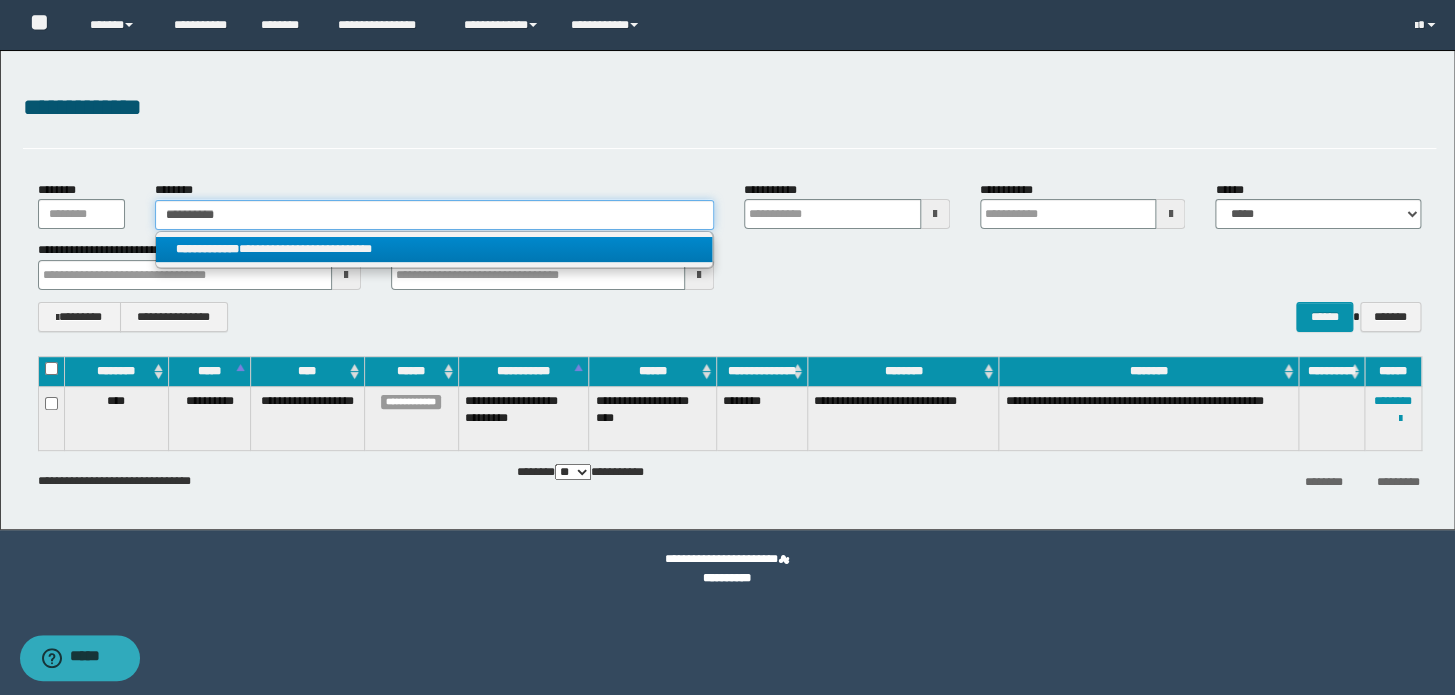 type 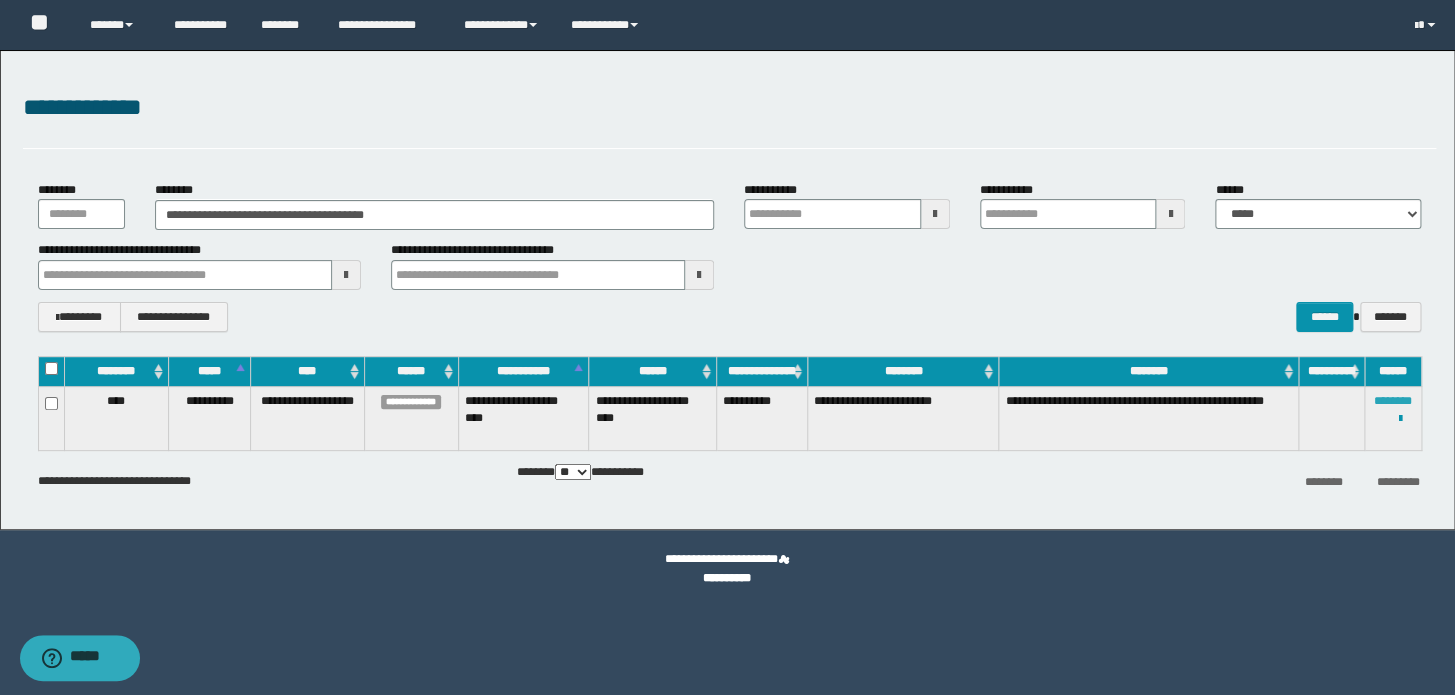 click on "********" at bounding box center [1393, 401] 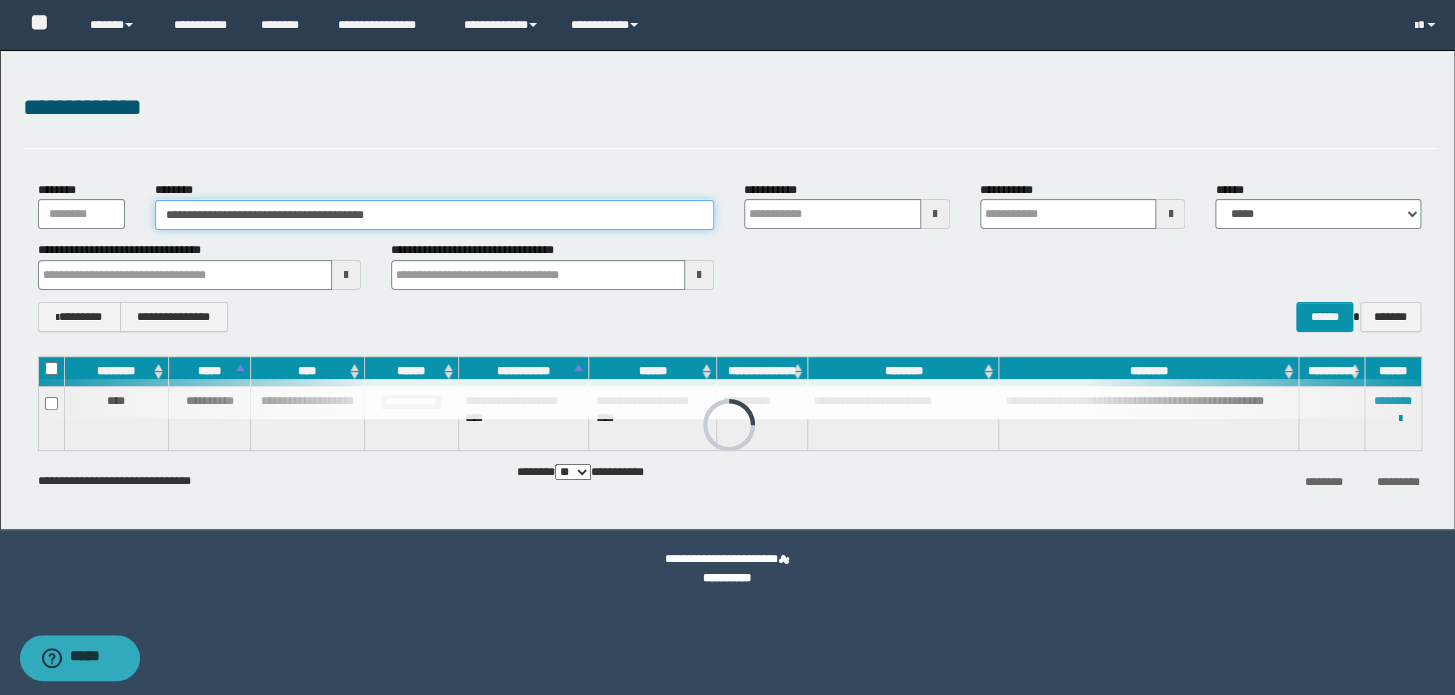 click on "**********" at bounding box center (434, 215) 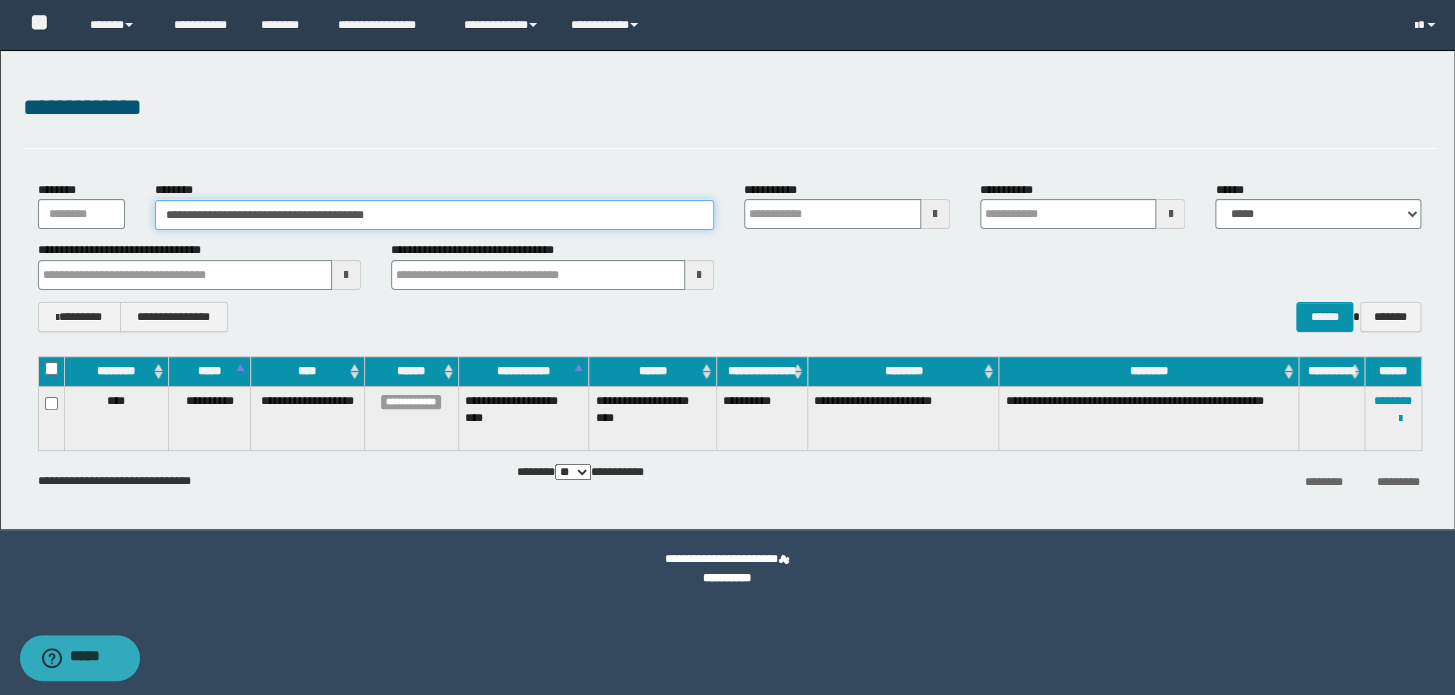 drag, startPoint x: 415, startPoint y: 214, endPoint x: 0, endPoint y: 103, distance: 429.58817 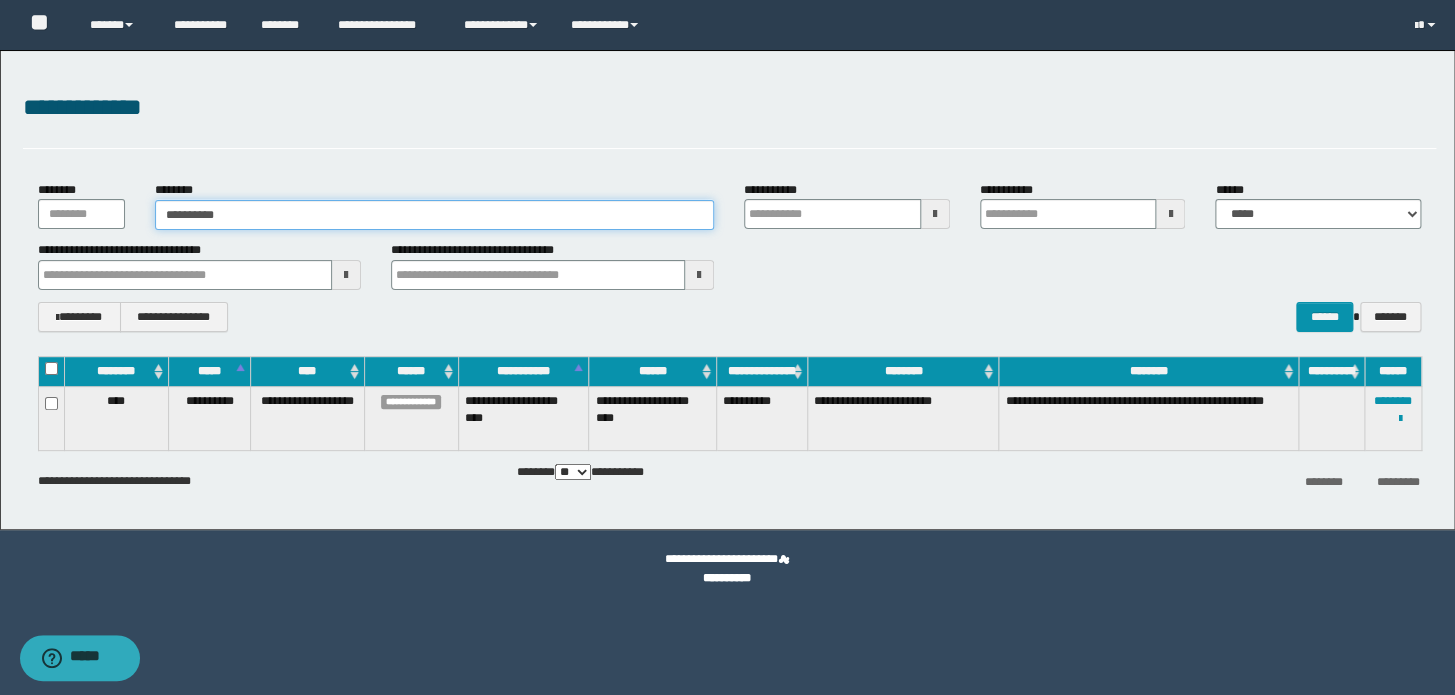 type on "**********" 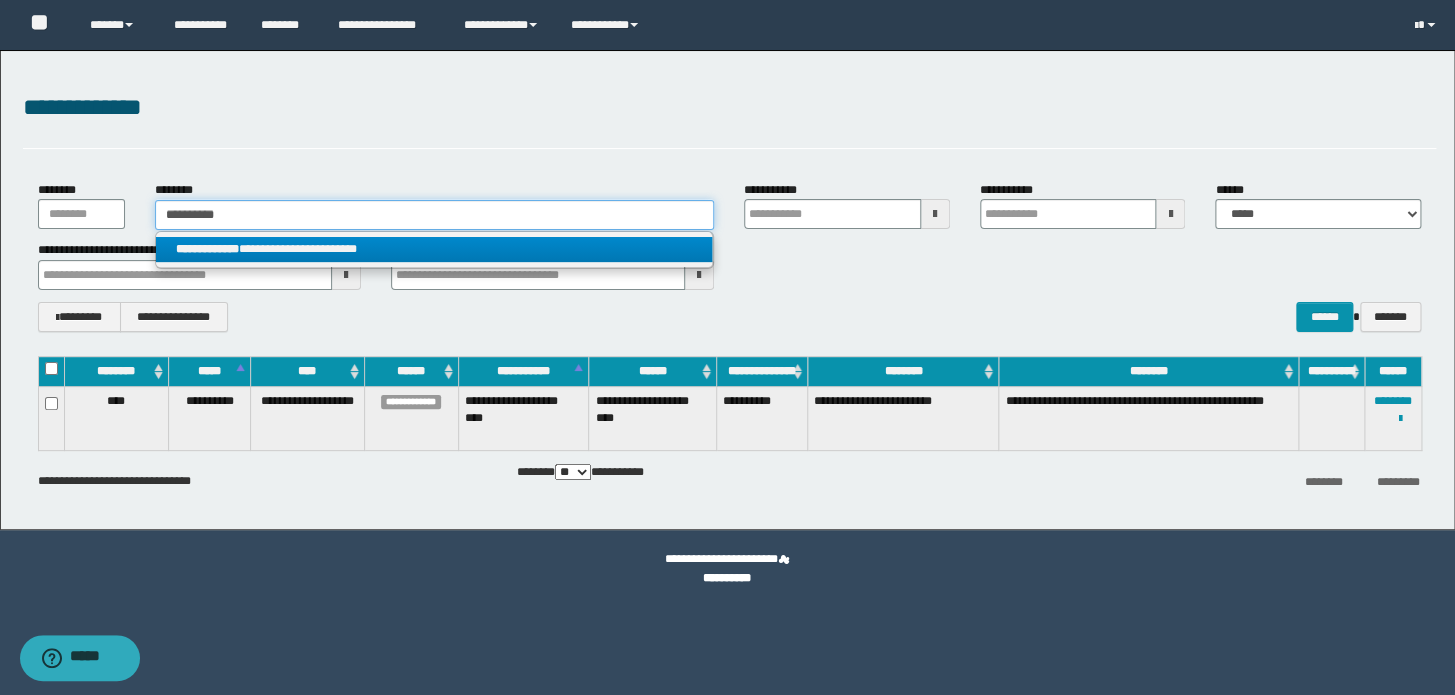type on "**********" 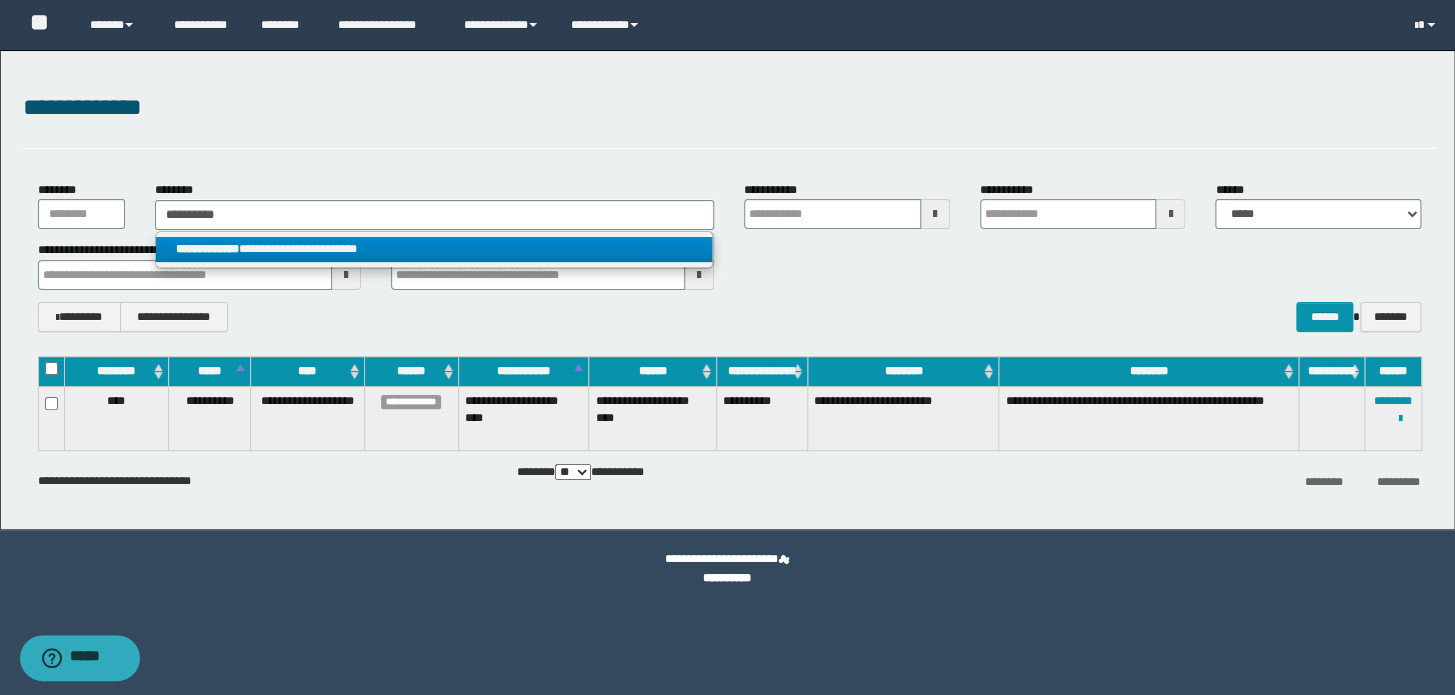 click on "**********" at bounding box center (434, 249) 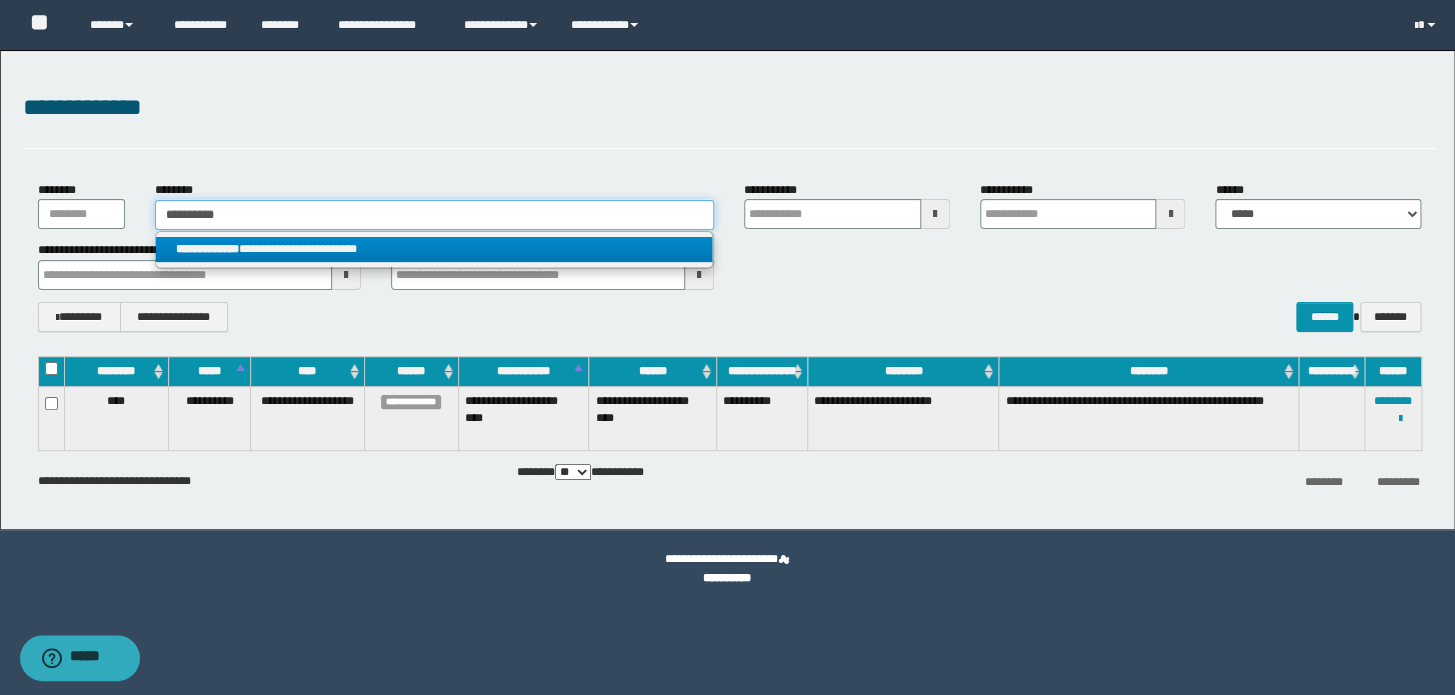 type 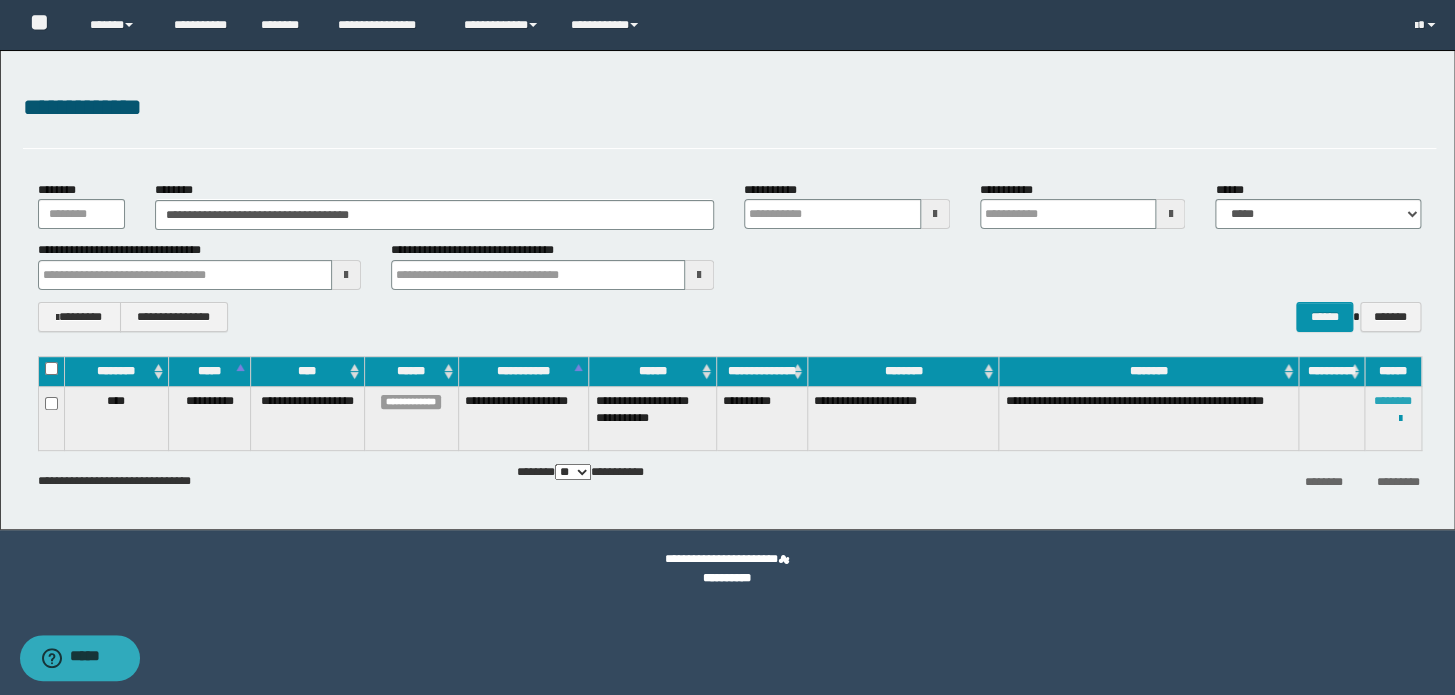 click on "********" at bounding box center (1393, 401) 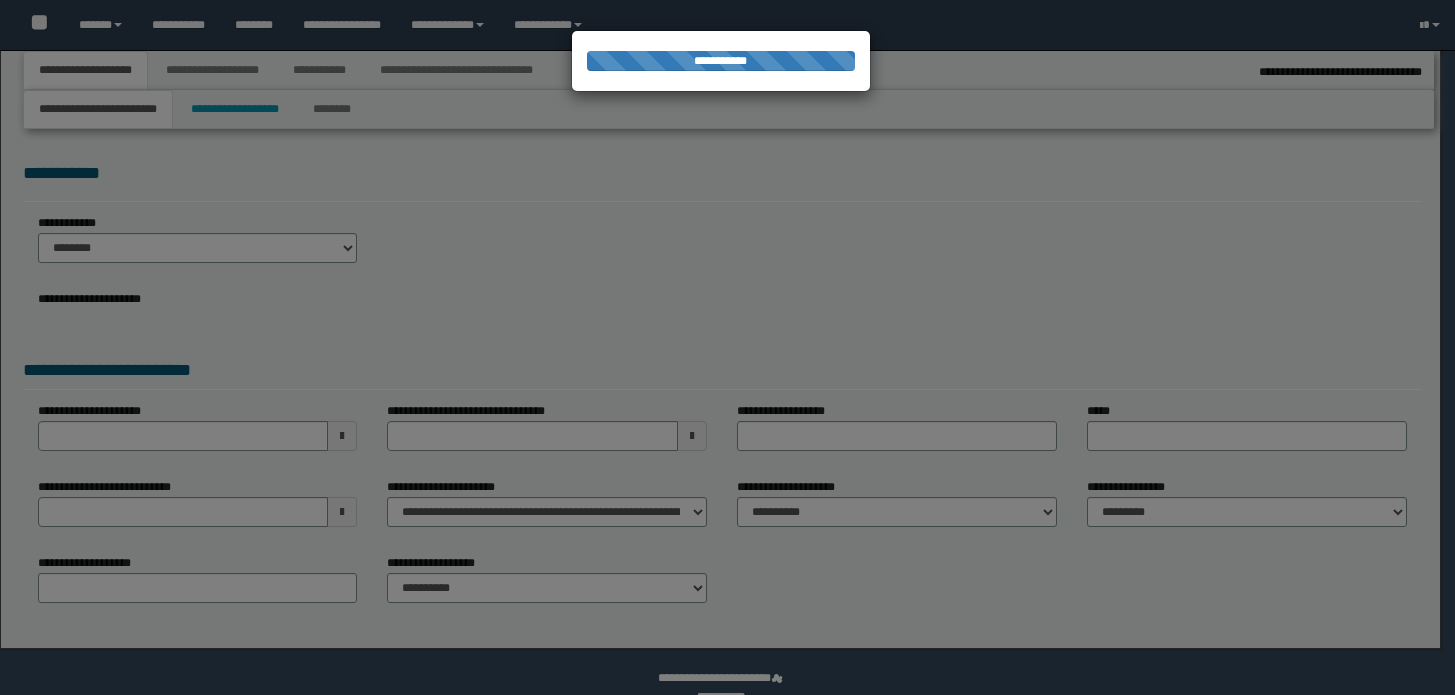 type on "**********" 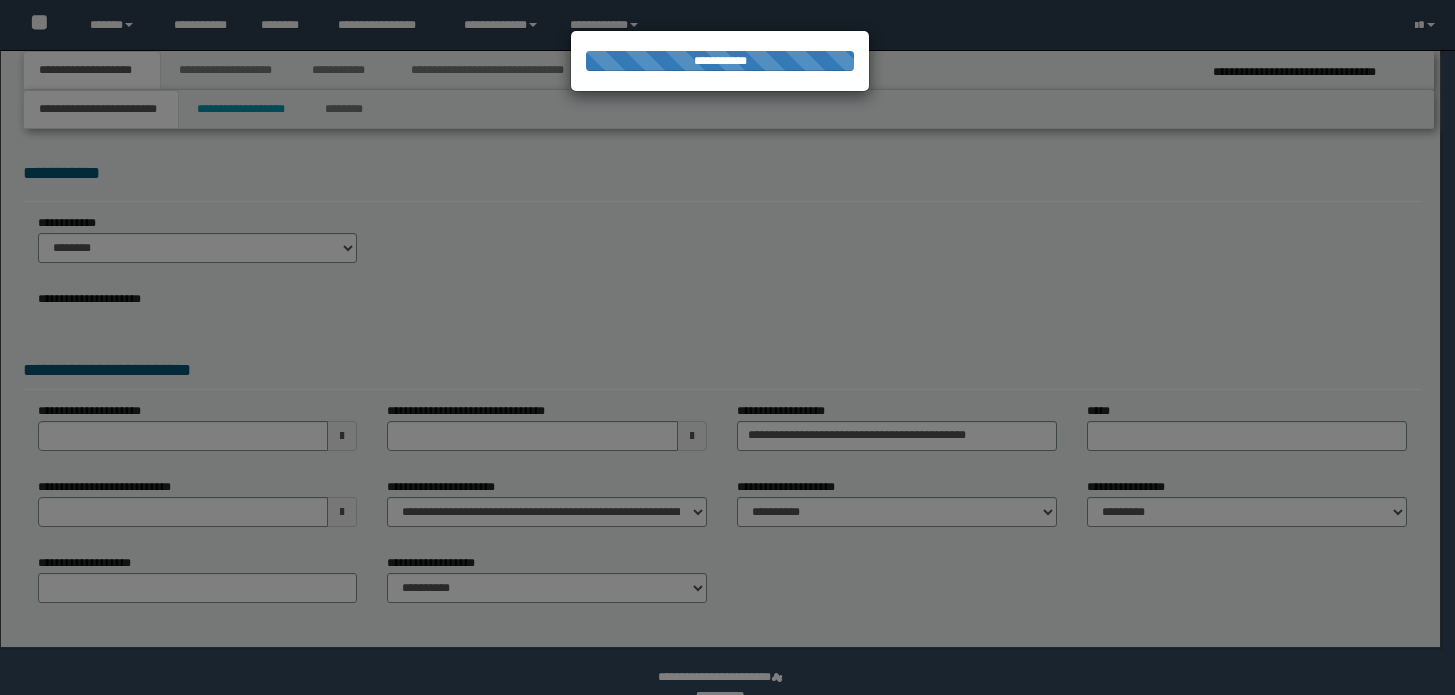 scroll, scrollTop: 0, scrollLeft: 0, axis: both 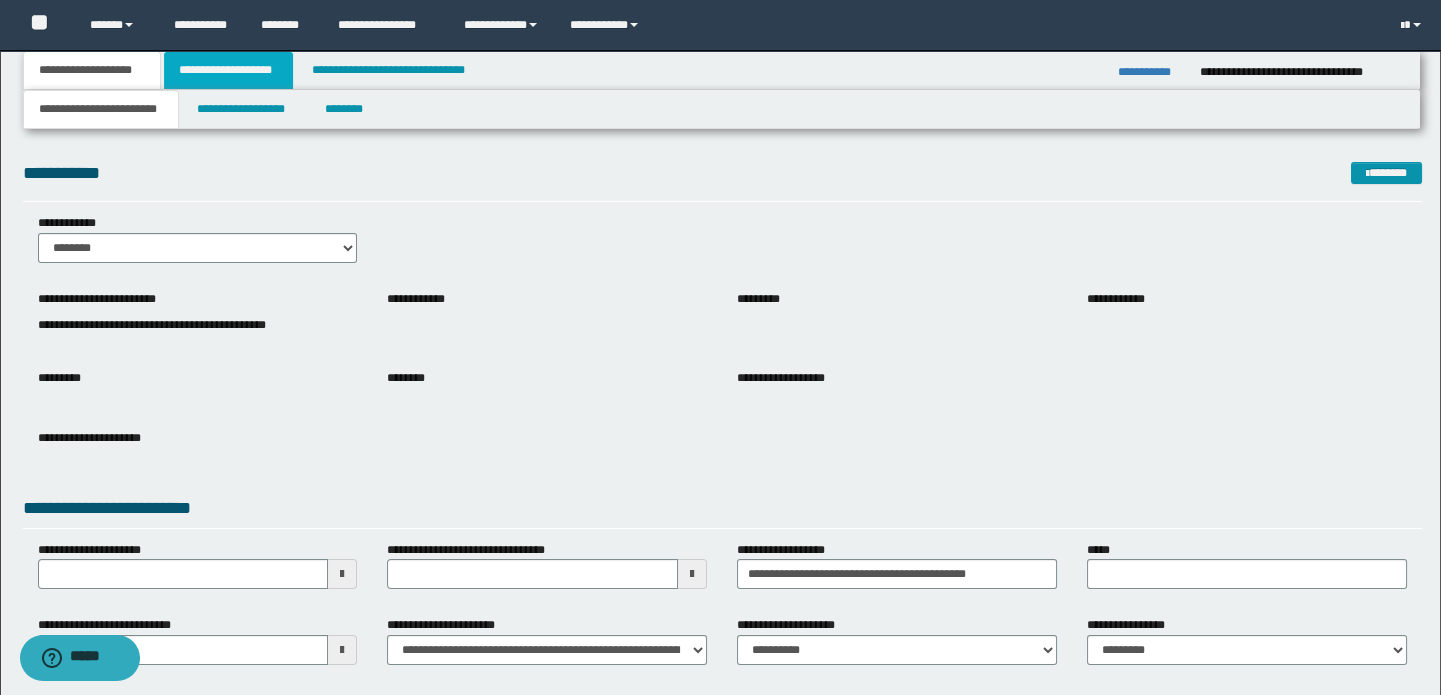 click on "**********" at bounding box center (228, 70) 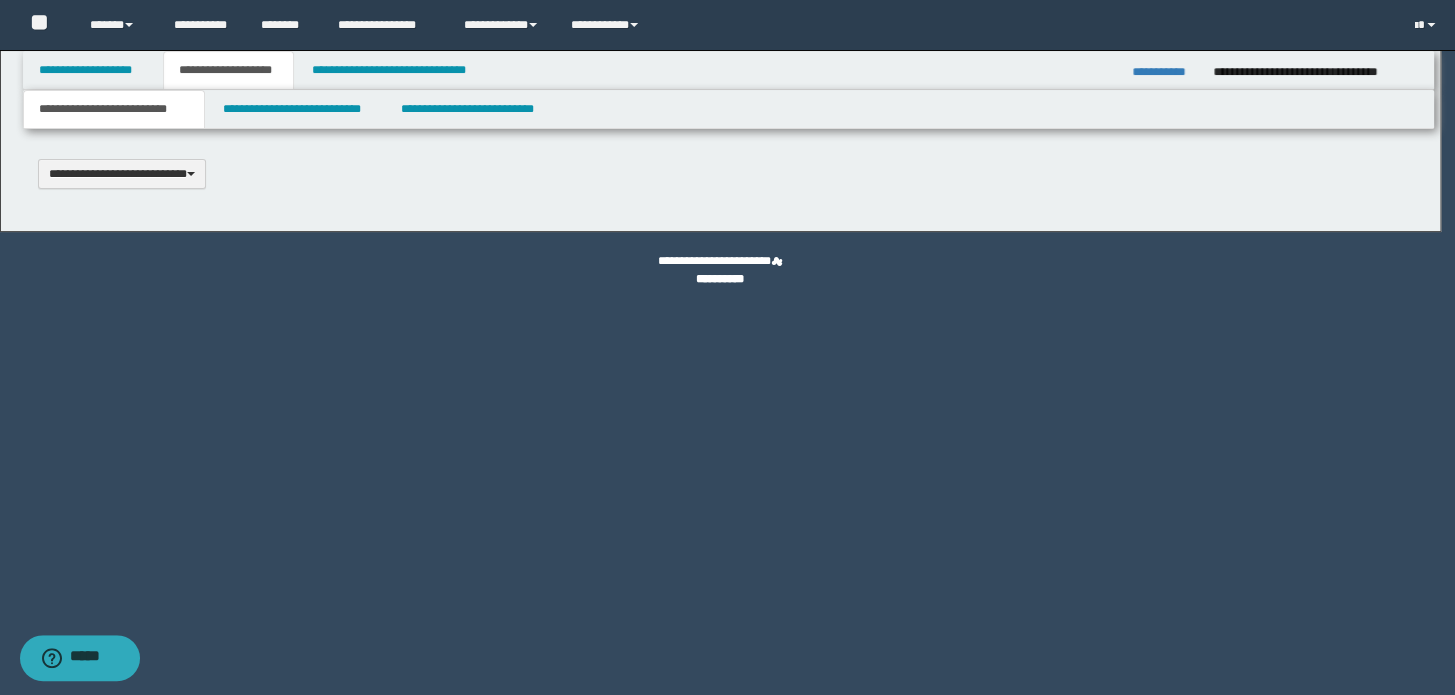type 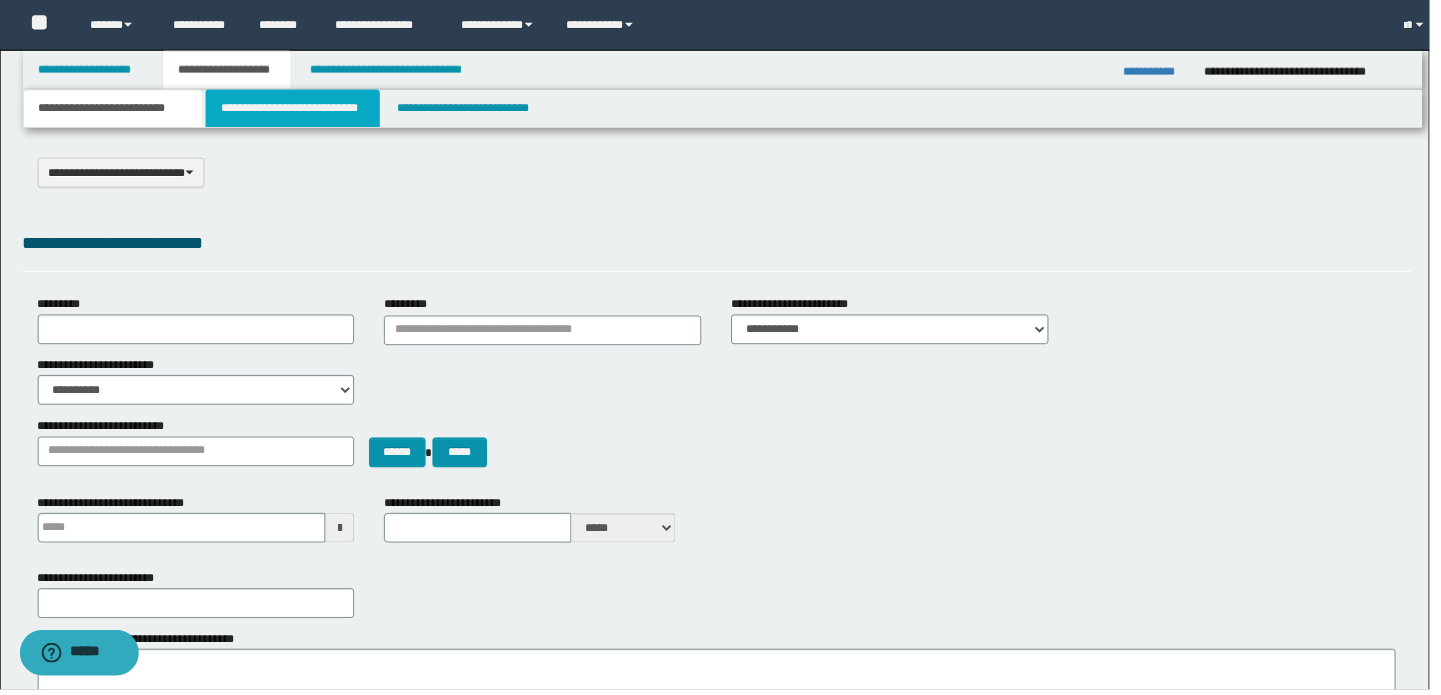 click on "**********" at bounding box center (294, 109) 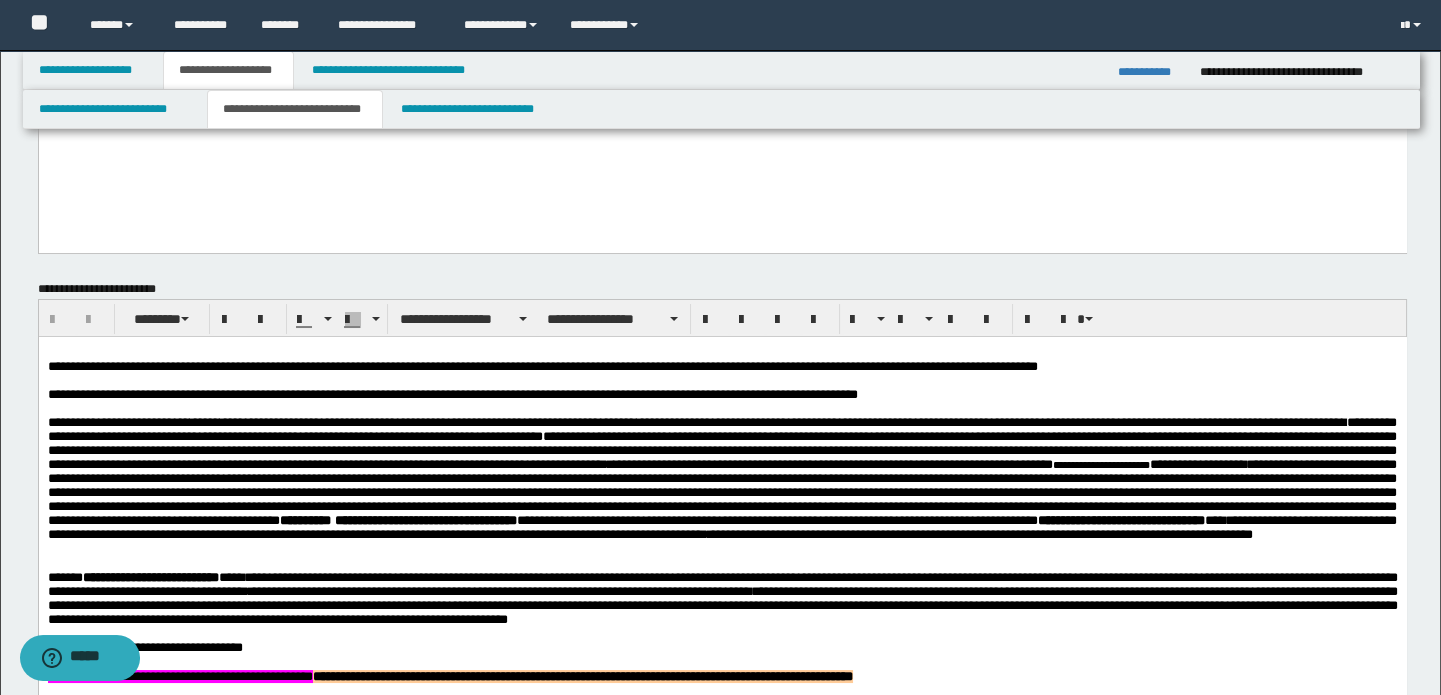scroll, scrollTop: 90, scrollLeft: 0, axis: vertical 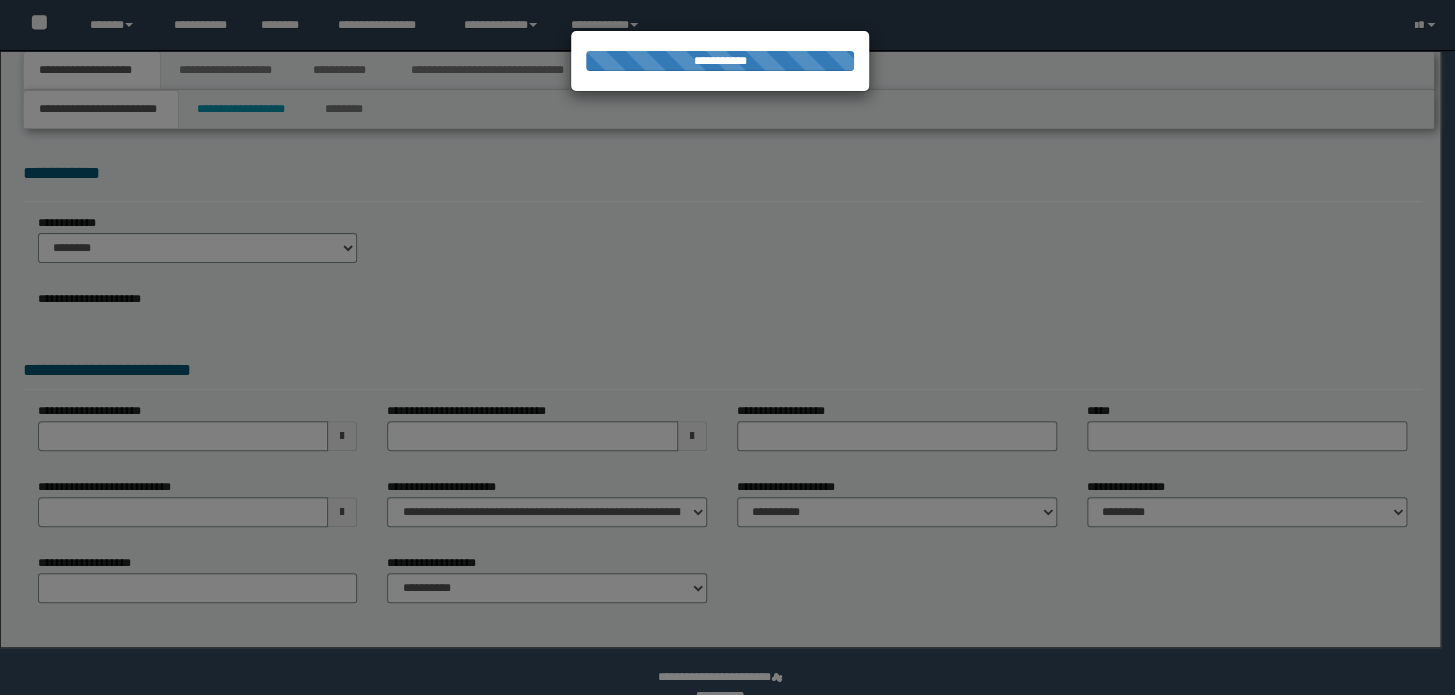 type on "**********" 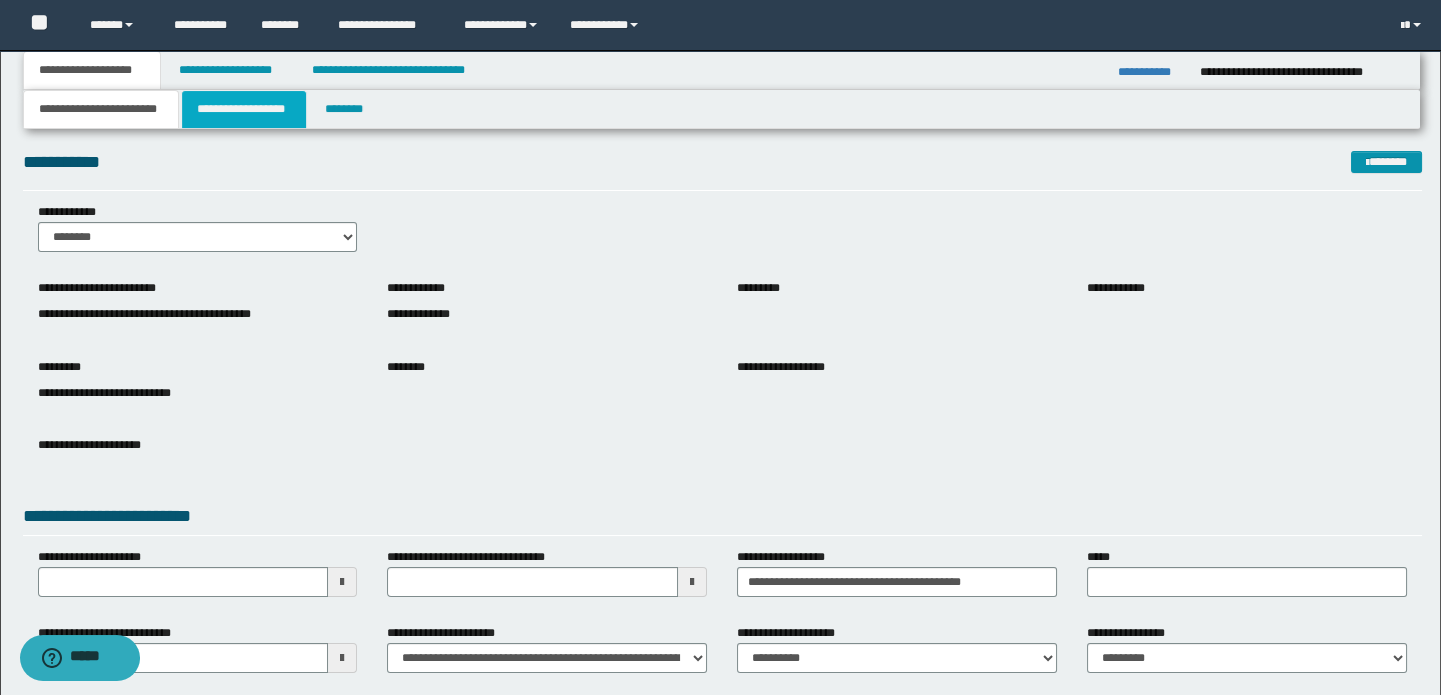 scroll, scrollTop: 0, scrollLeft: 0, axis: both 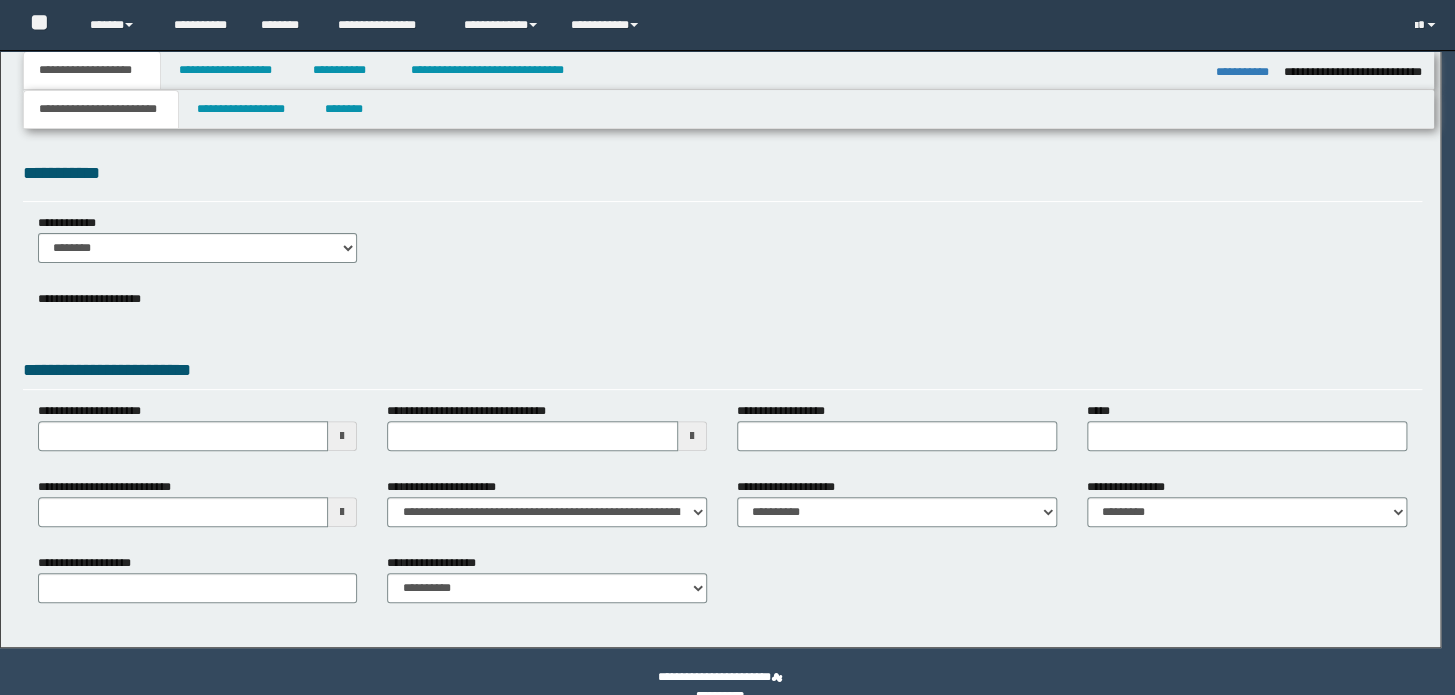 type on "**********" 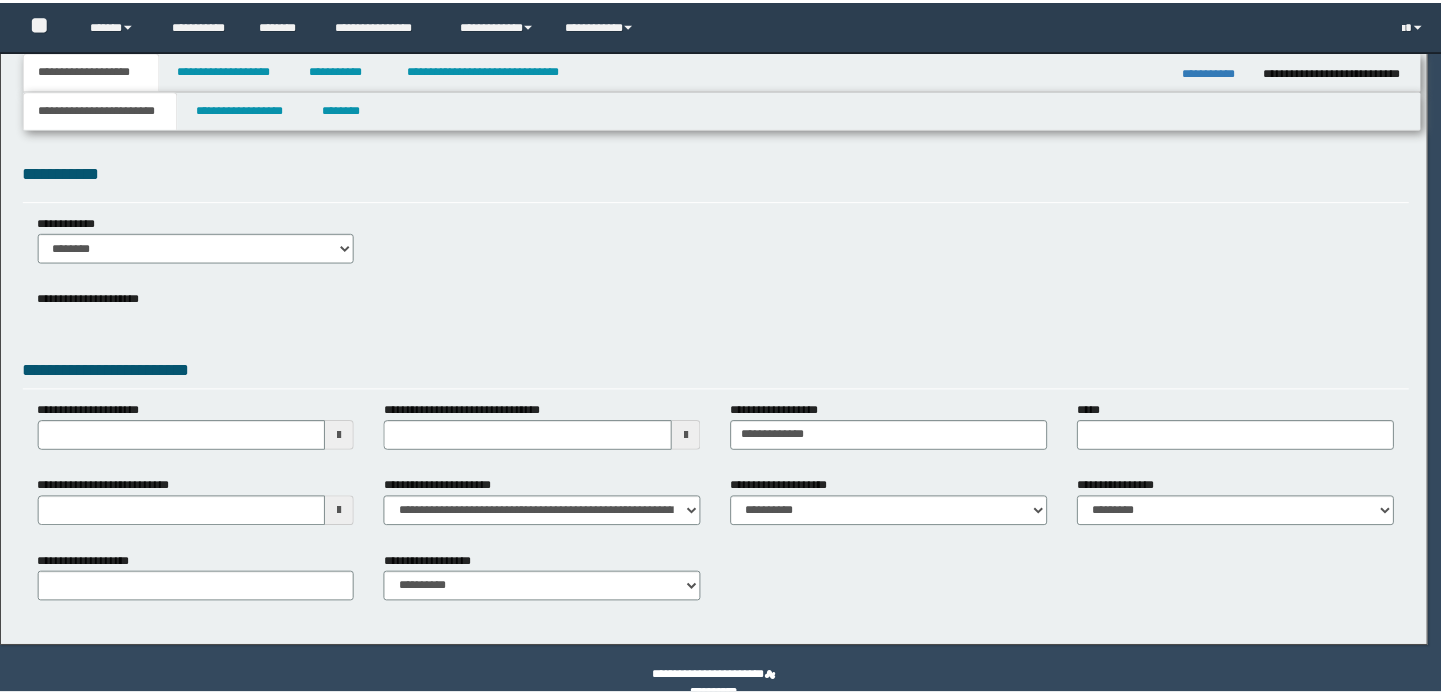 scroll, scrollTop: 0, scrollLeft: 0, axis: both 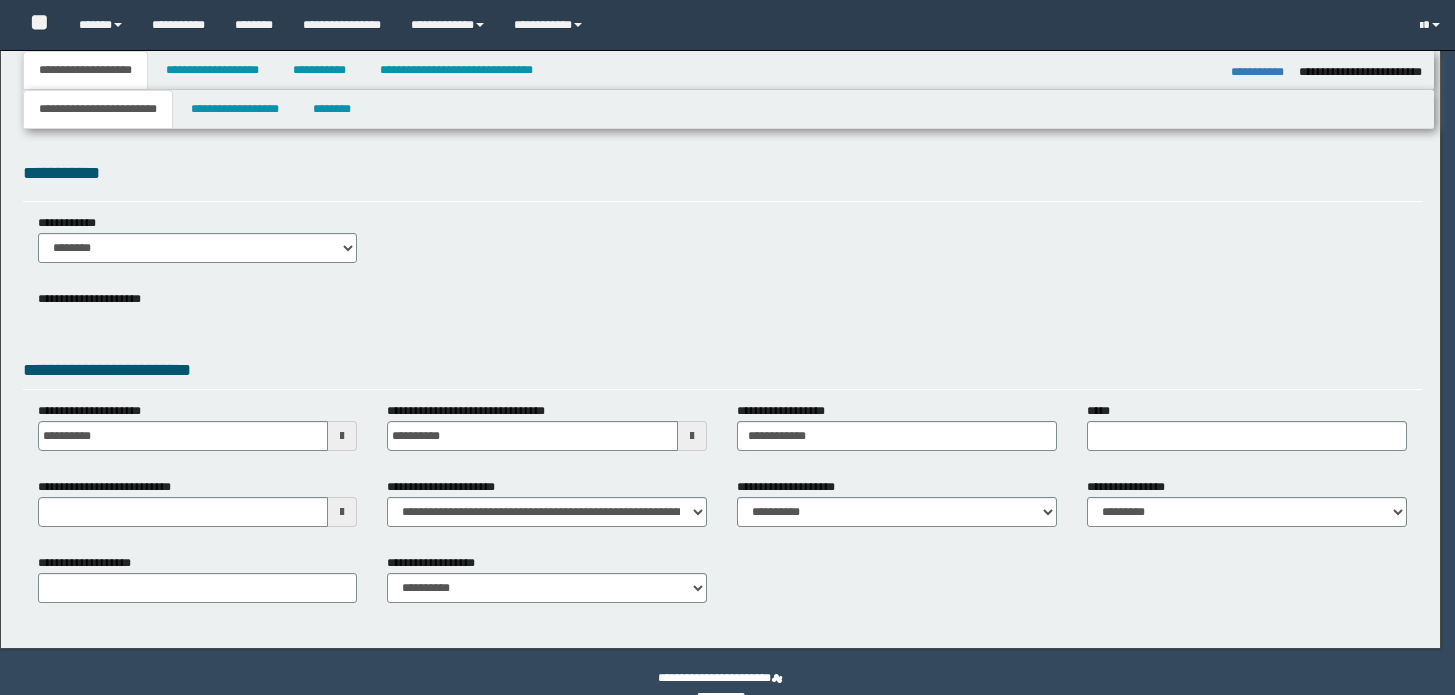select on "**" 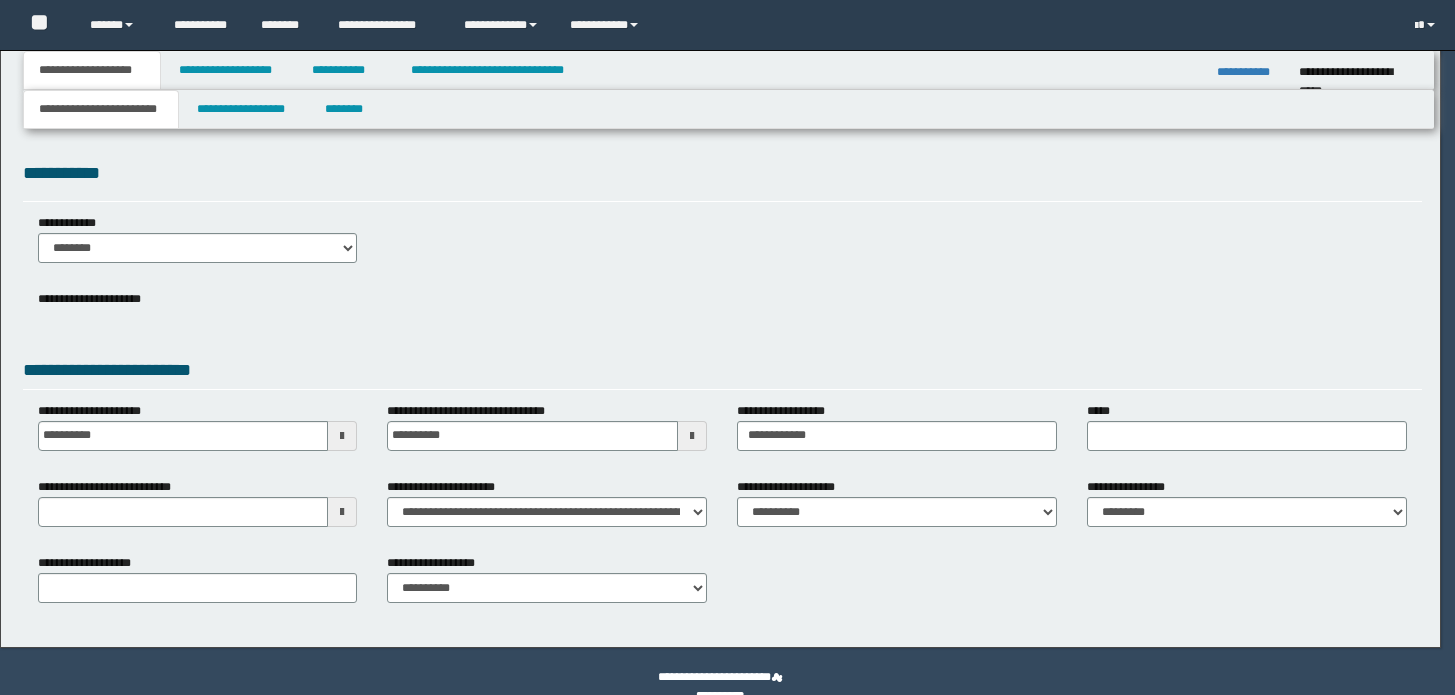 scroll, scrollTop: 0, scrollLeft: 0, axis: both 